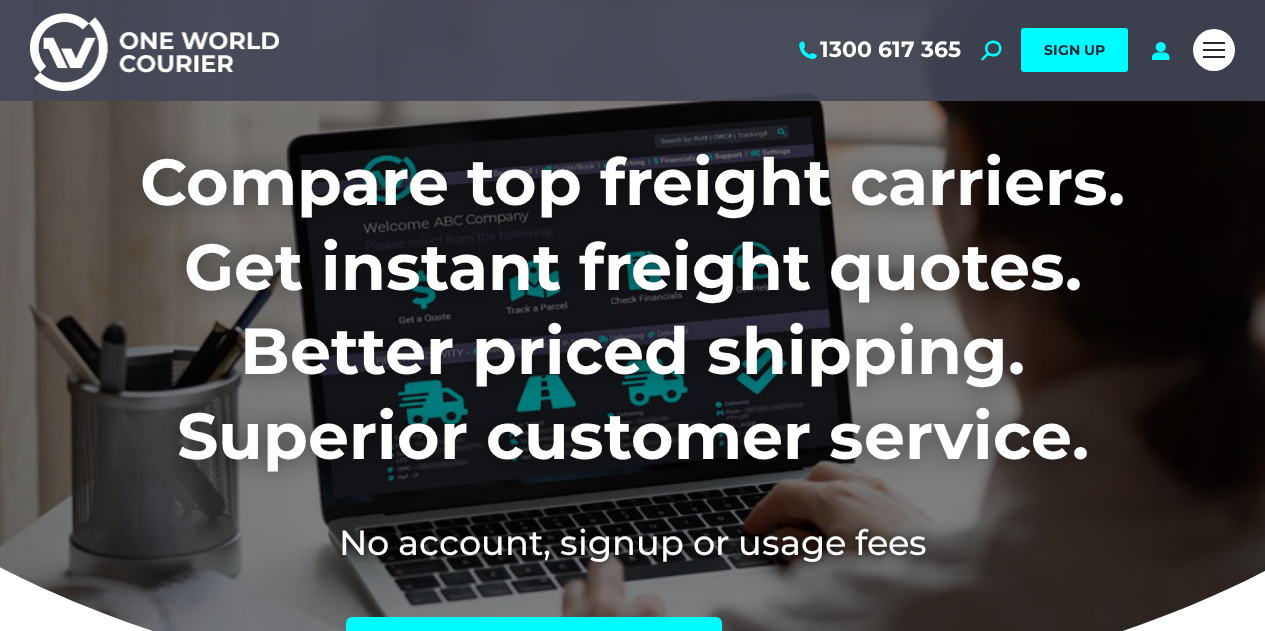 scroll, scrollTop: 0, scrollLeft: 0, axis: both 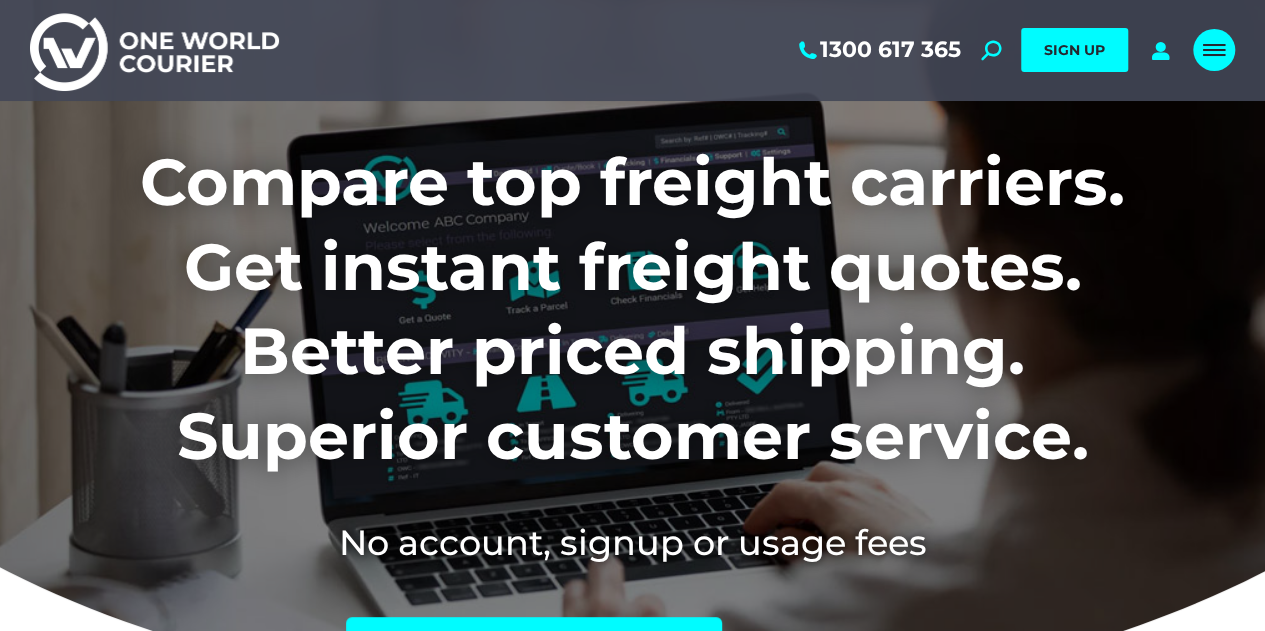 click at bounding box center [1214, 50] 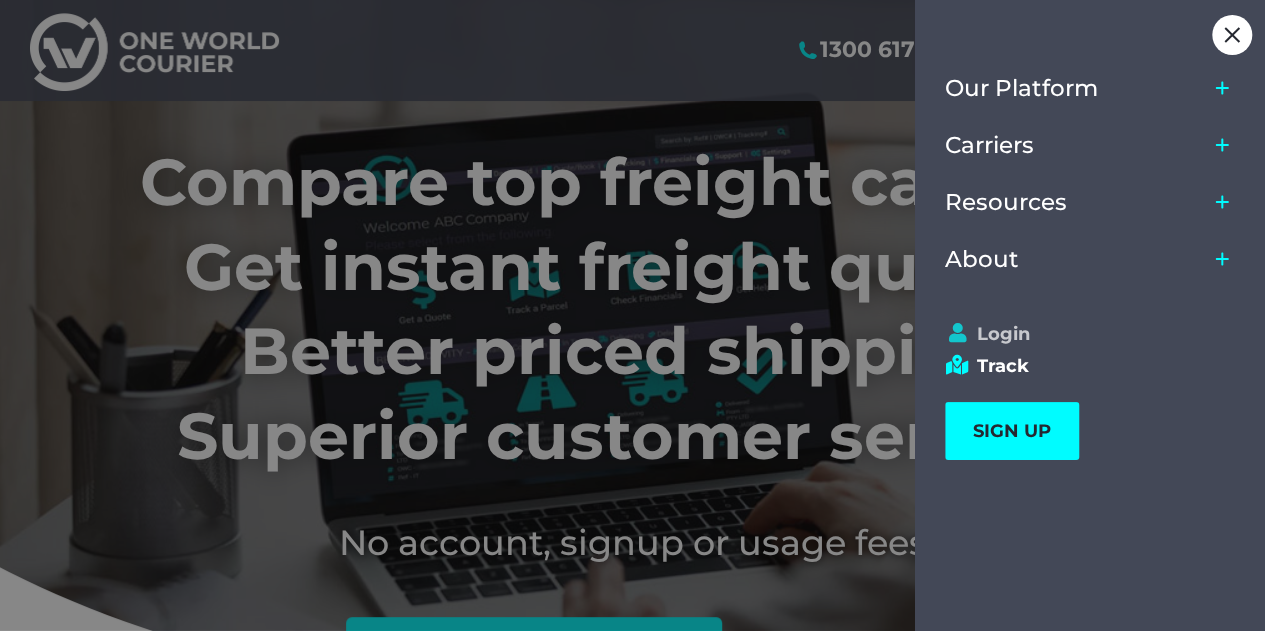click on "Login" at bounding box center (1081, 334) 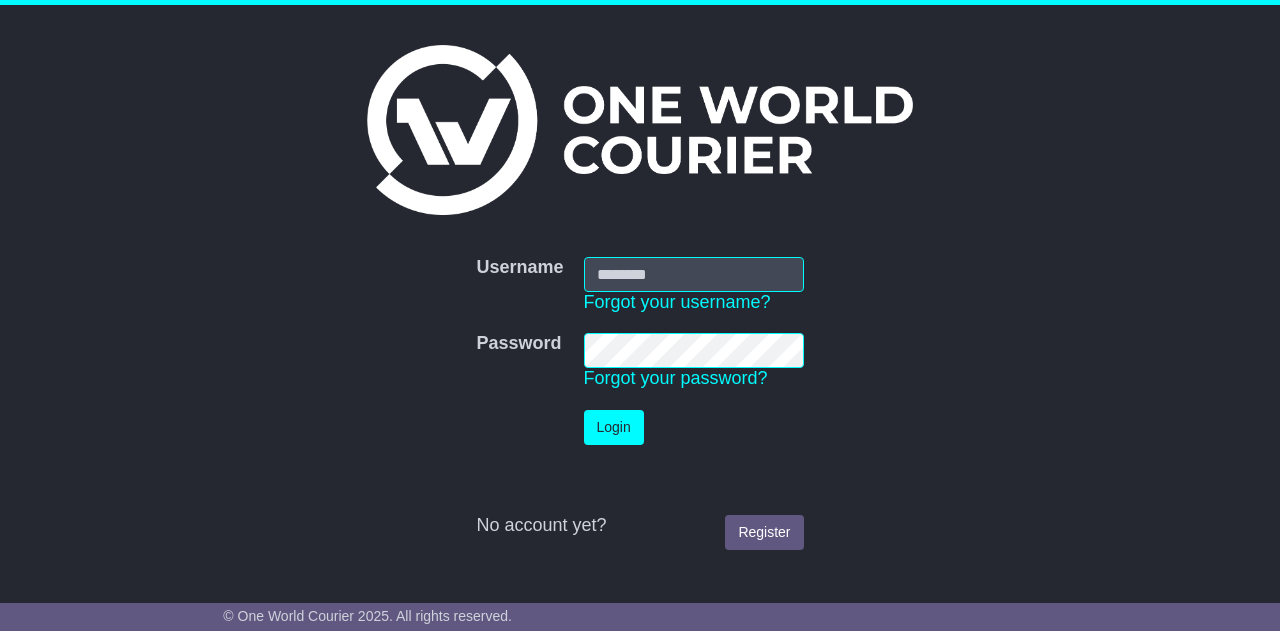 scroll, scrollTop: 0, scrollLeft: 0, axis: both 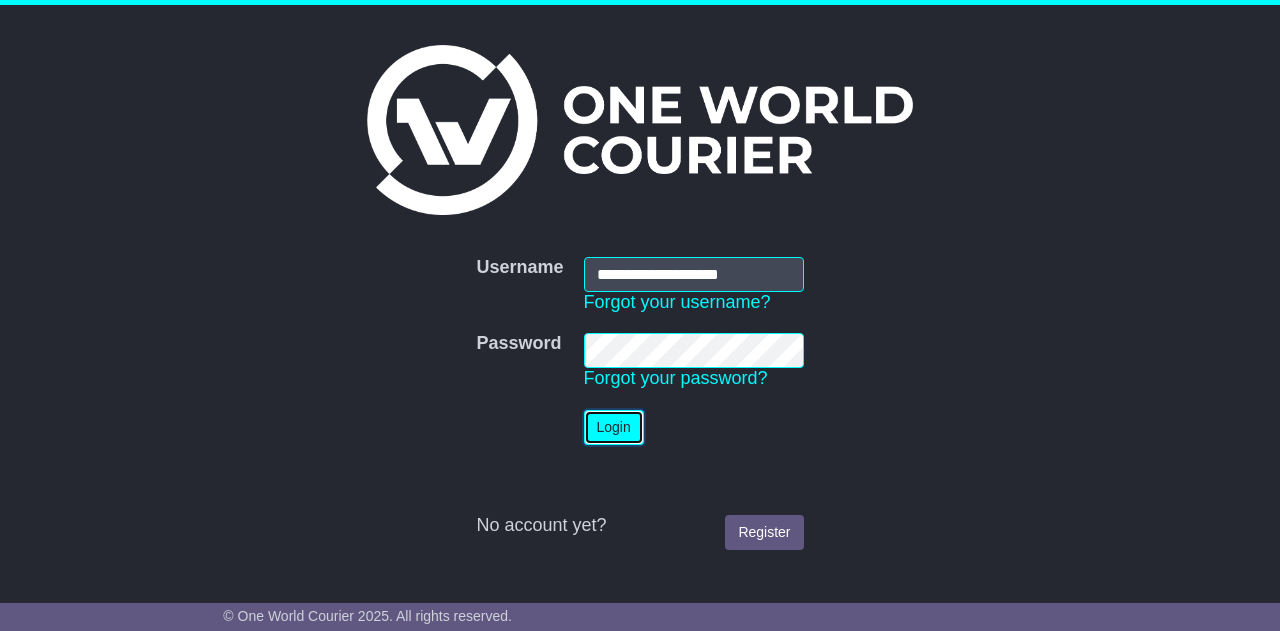 click on "Login" at bounding box center [614, 427] 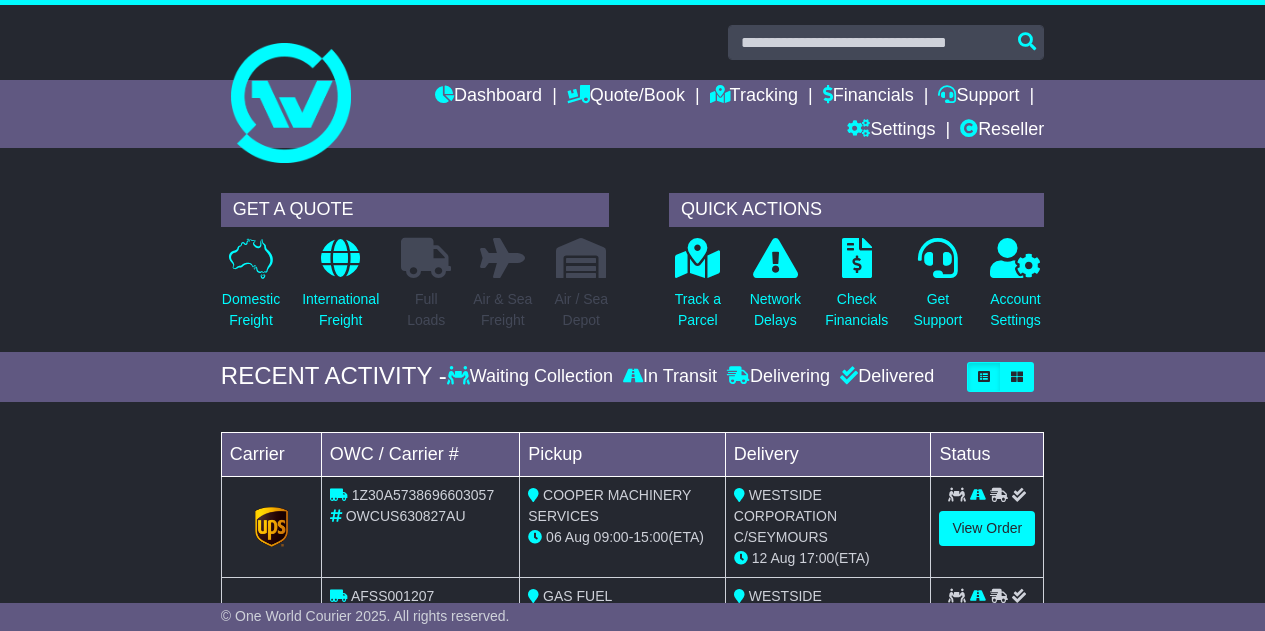 scroll, scrollTop: 0, scrollLeft: 0, axis: both 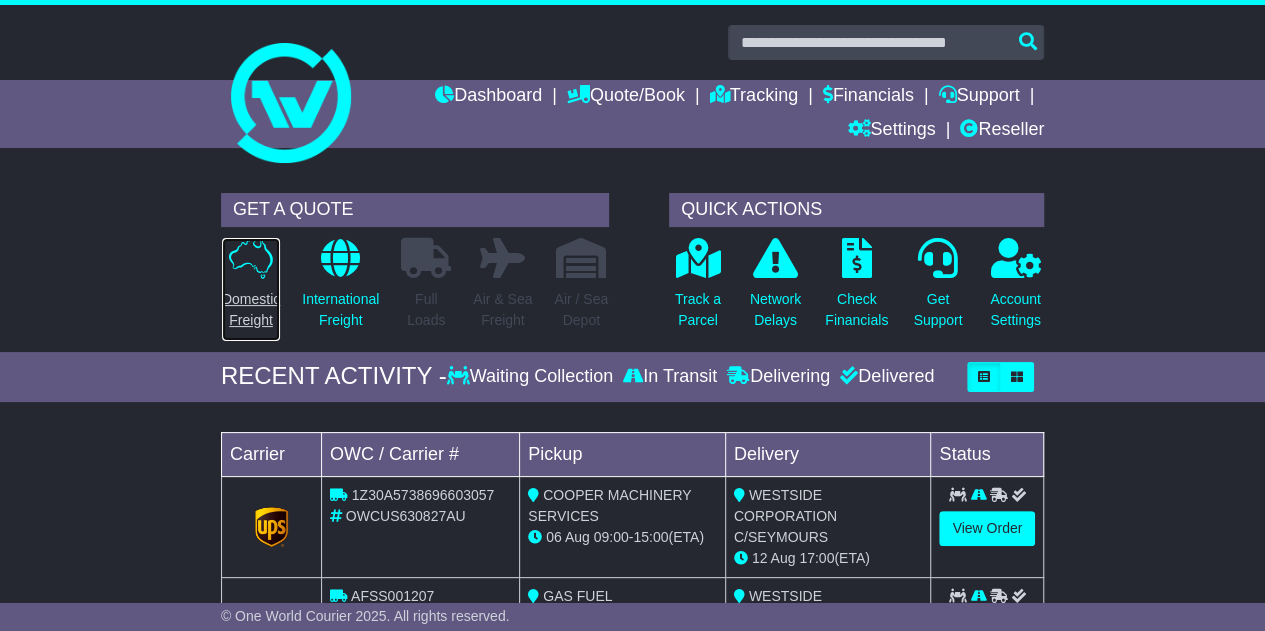 click on "Domestic Freight" at bounding box center (251, 310) 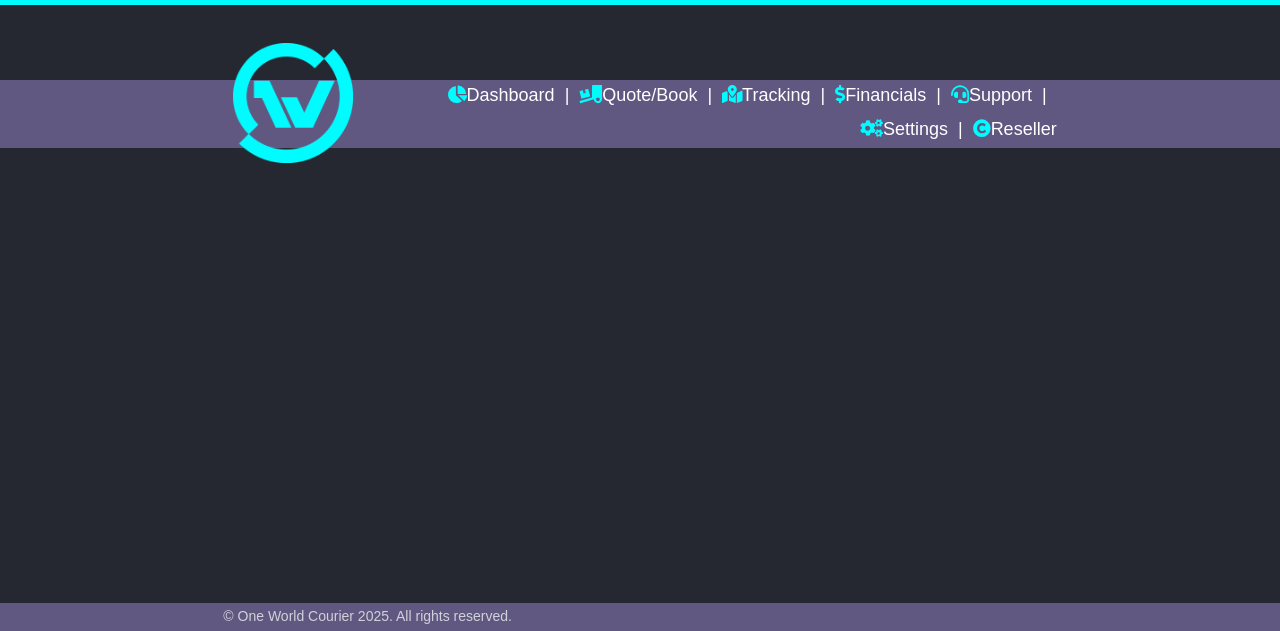 scroll, scrollTop: 0, scrollLeft: 0, axis: both 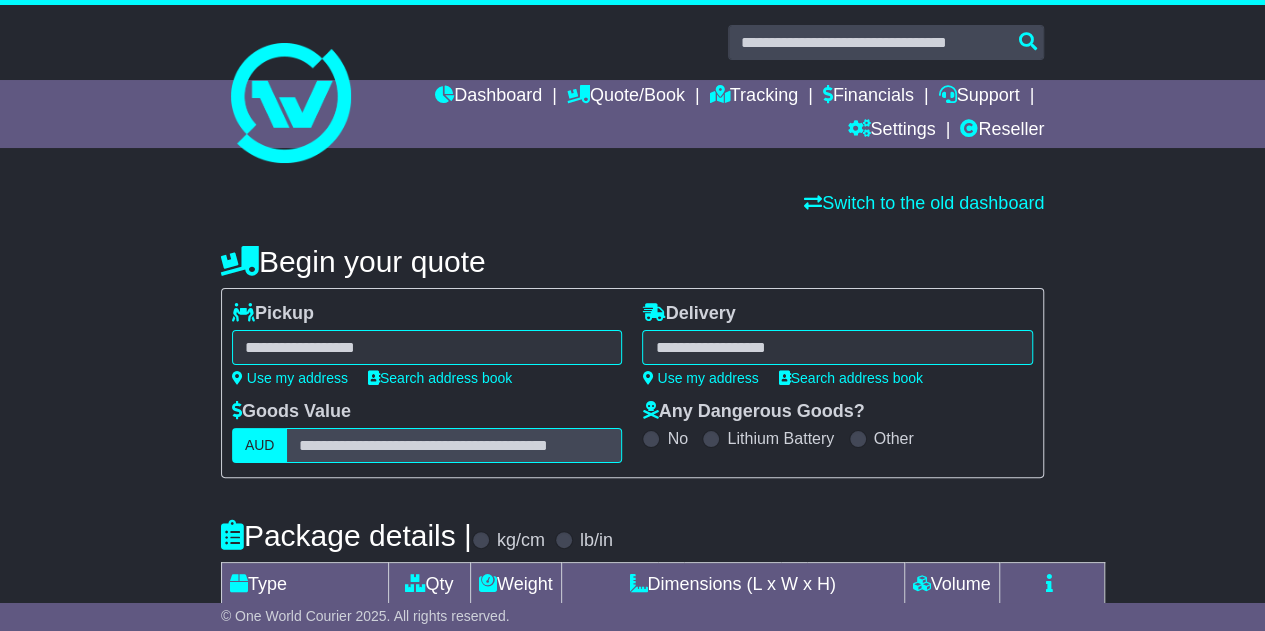 click at bounding box center (837, 347) 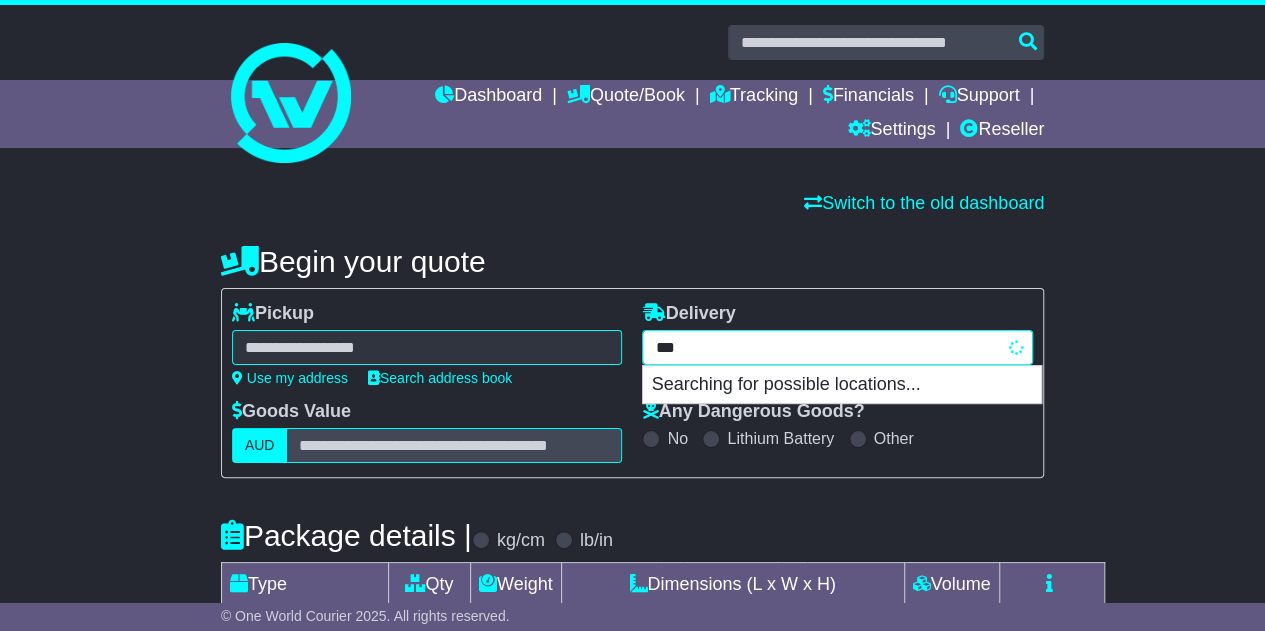 type on "****" 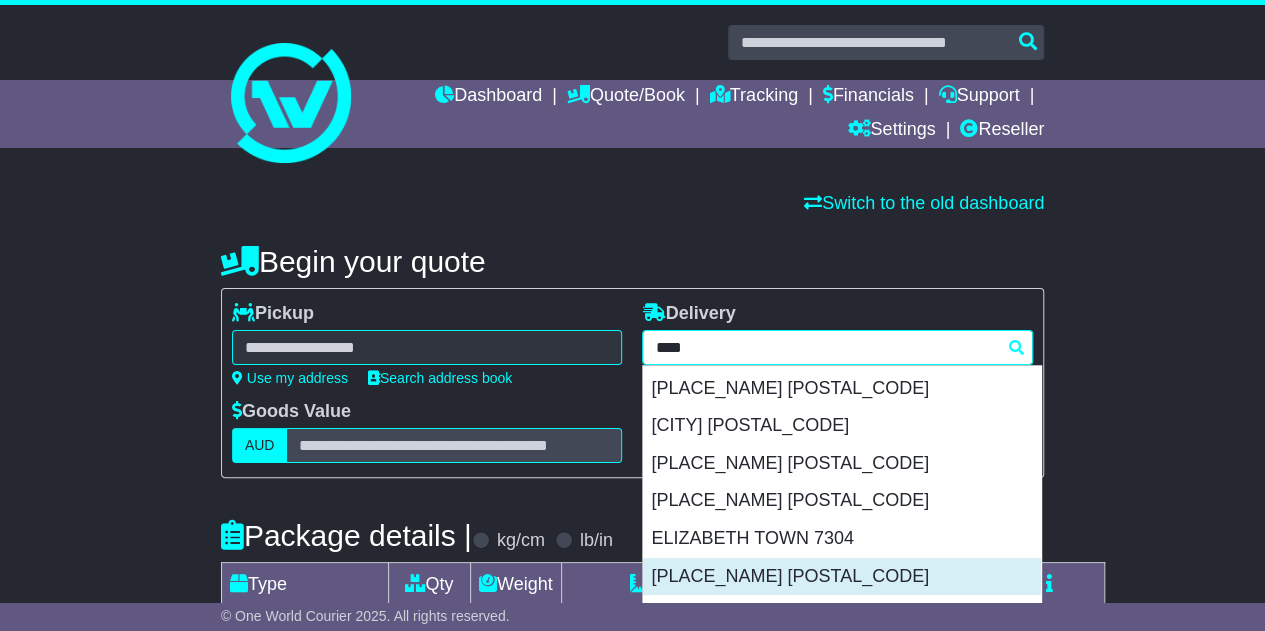 scroll, scrollTop: 200, scrollLeft: 0, axis: vertical 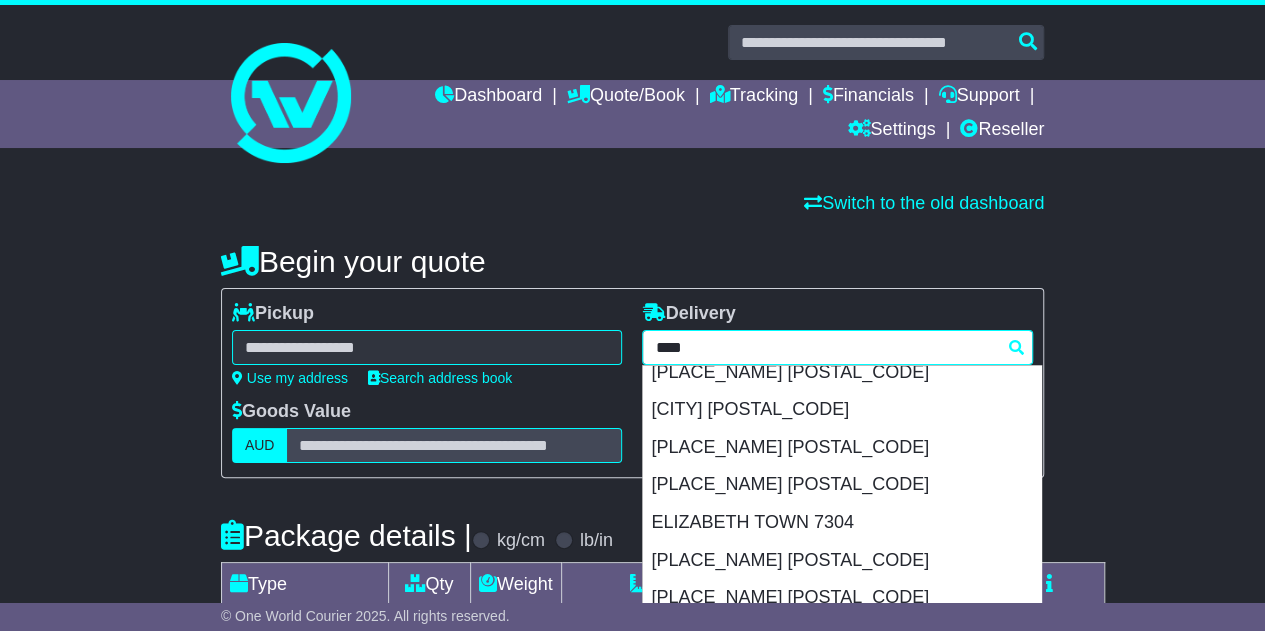 click on "[CITY] [POSTAL_CODE]" at bounding box center (842, 410) 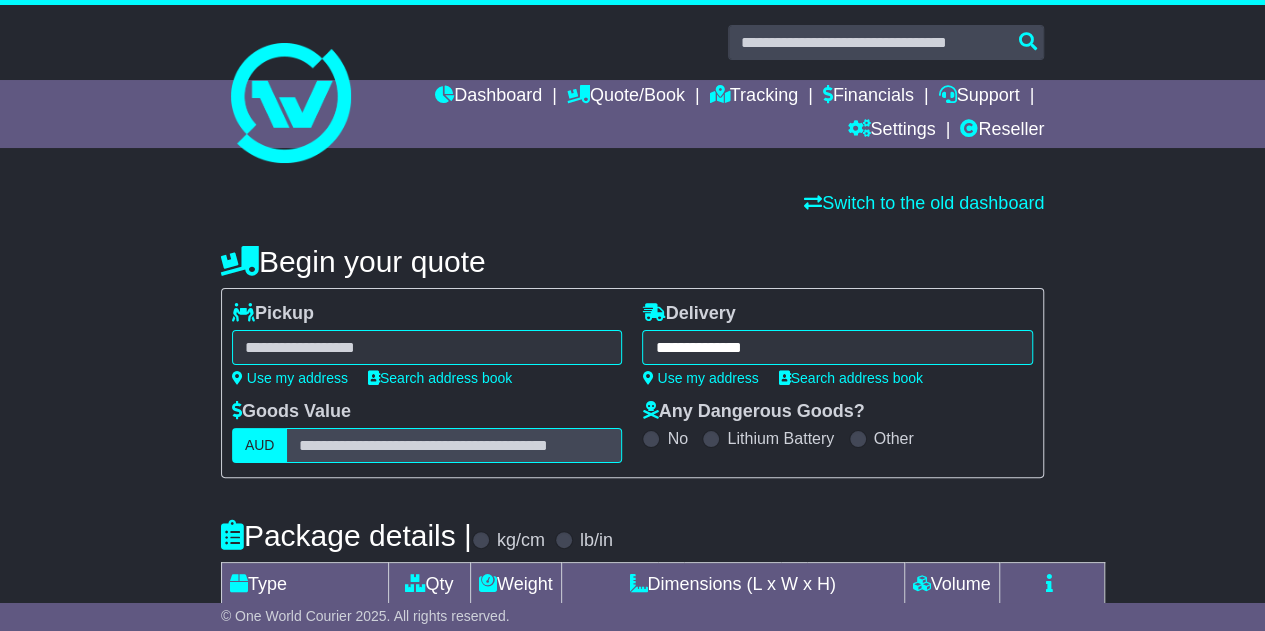 type on "**********" 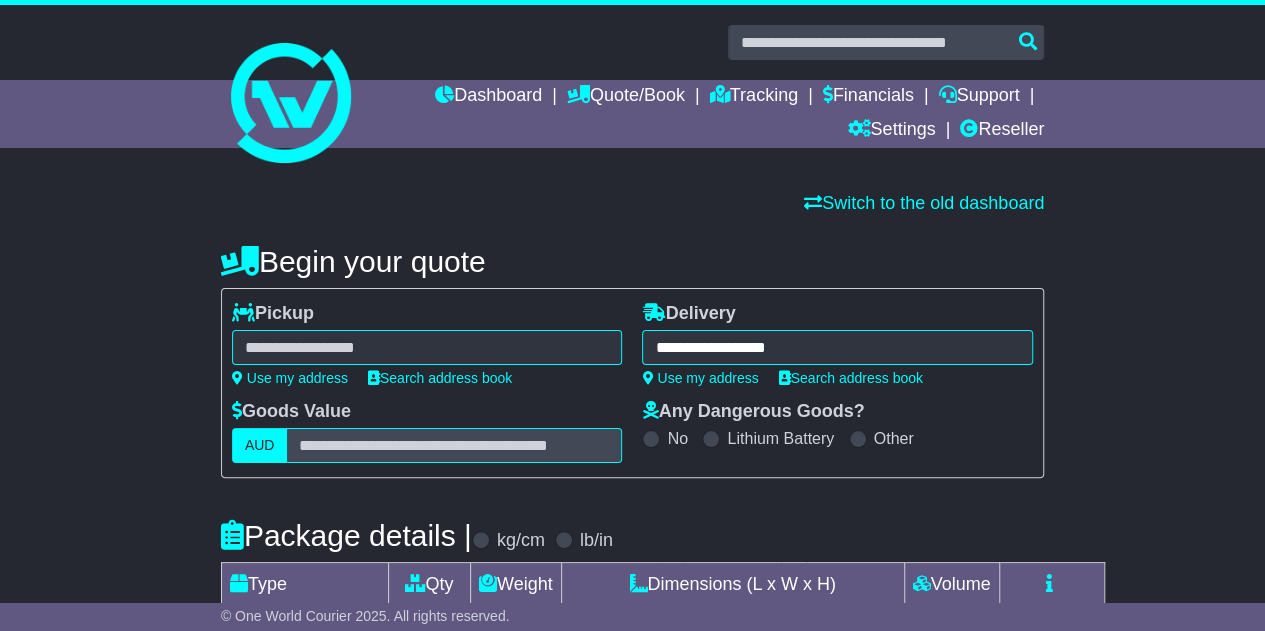 click at bounding box center (427, 347) 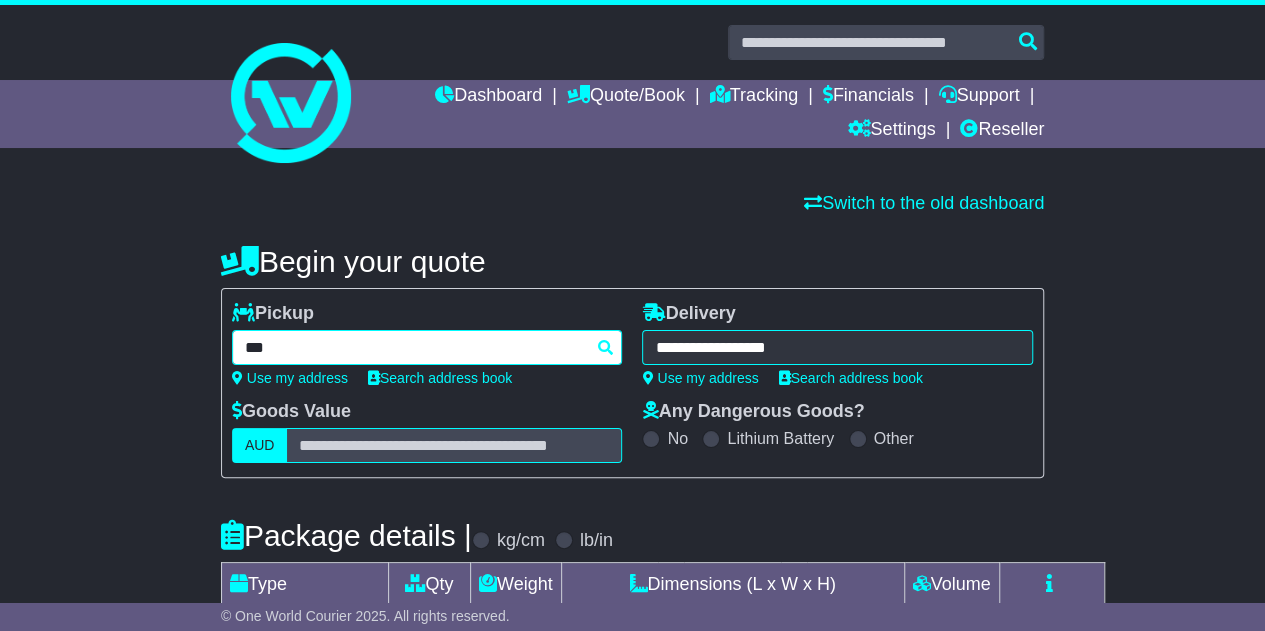 type on "****" 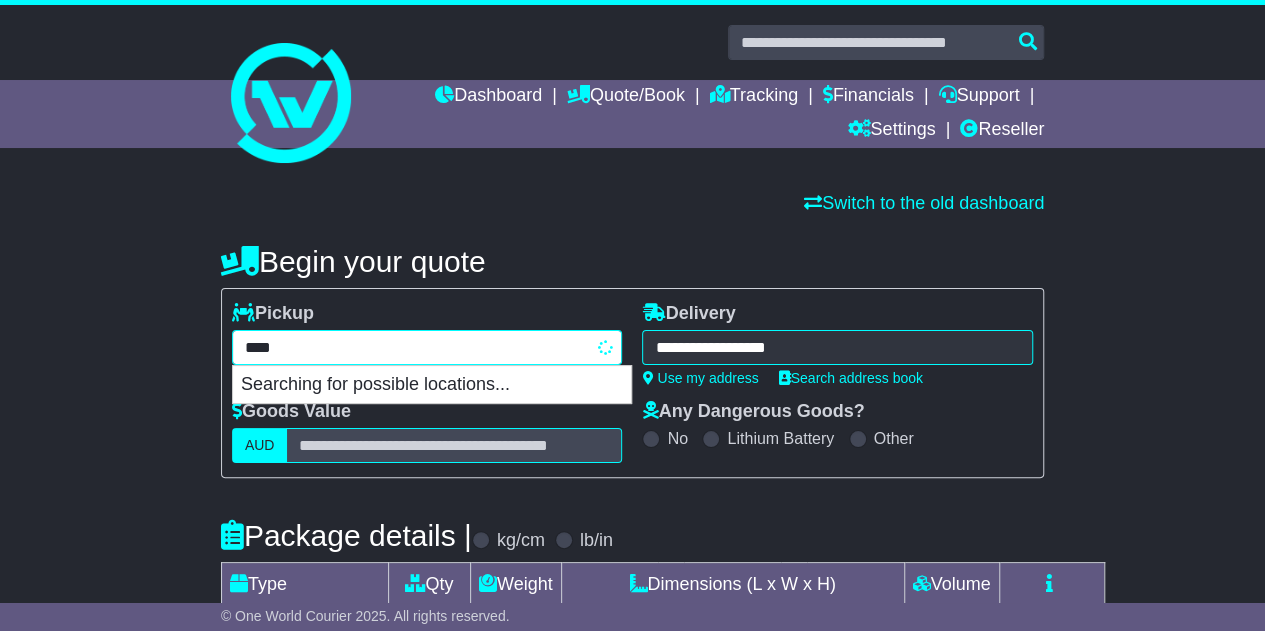 type on "**********" 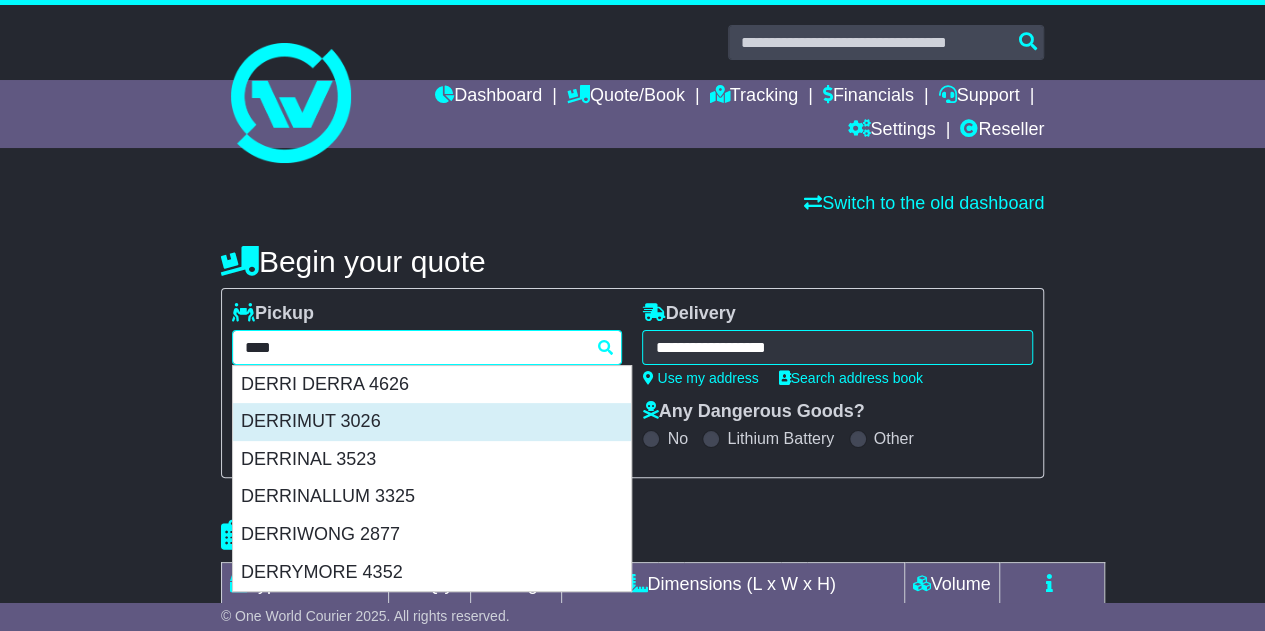 click on "DERRIMUT 3026" at bounding box center [432, 422] 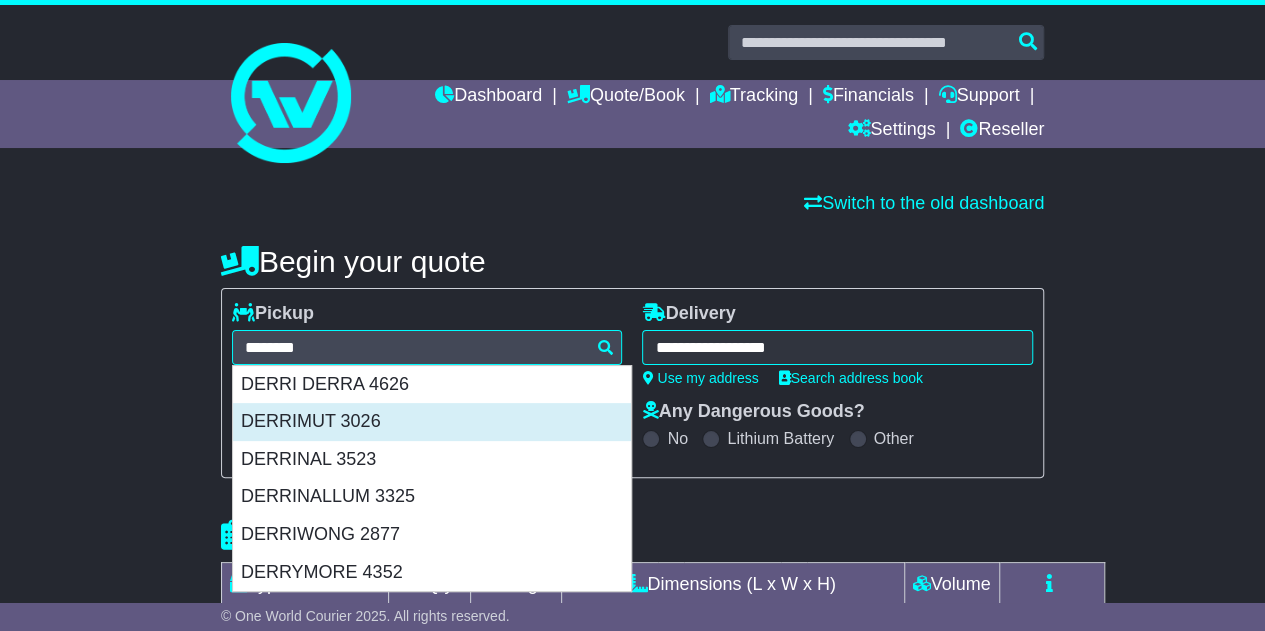 type on "**********" 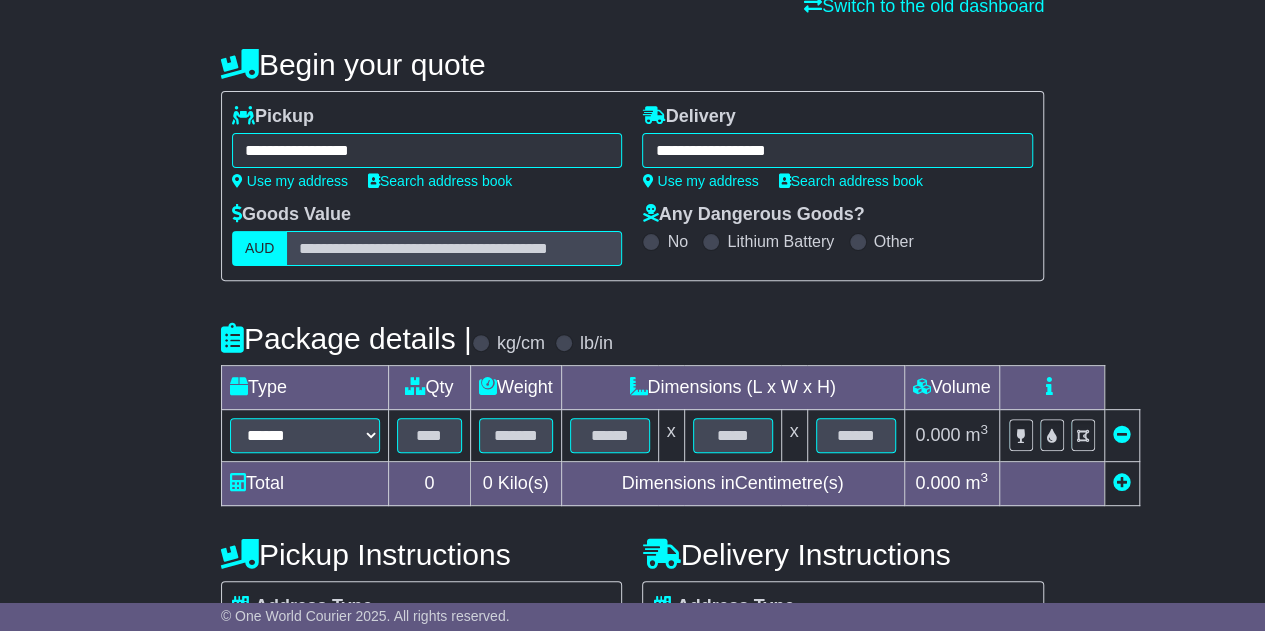 scroll, scrollTop: 200, scrollLeft: 0, axis: vertical 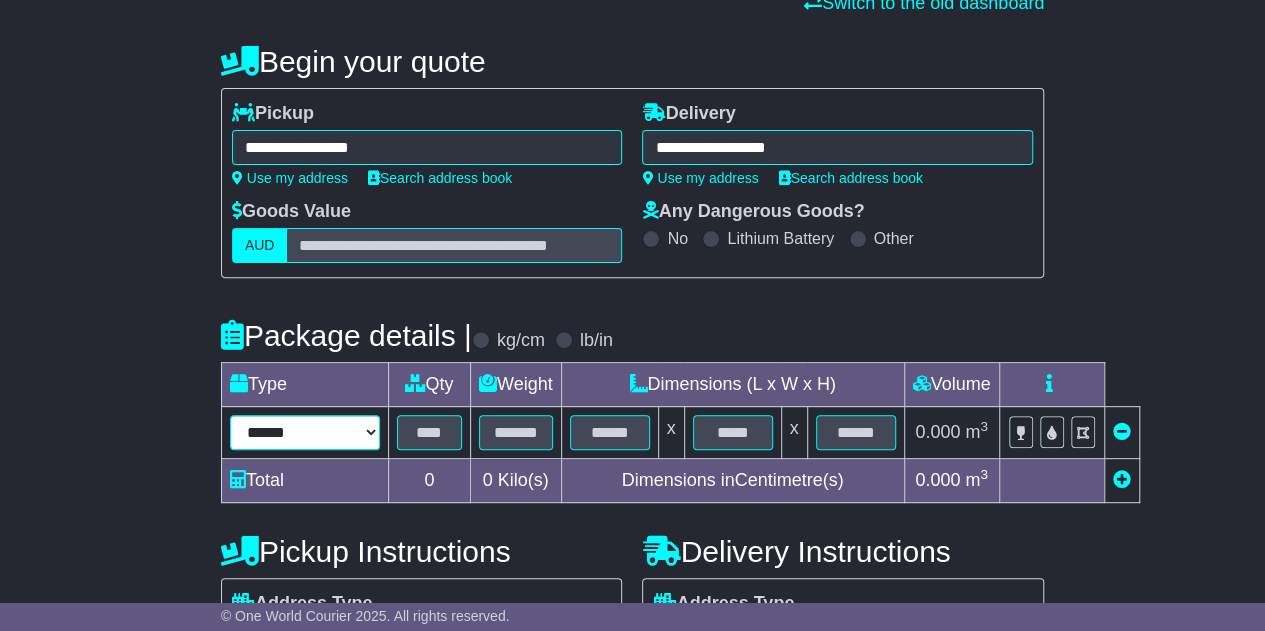 click on "****** ****** *** ******** ***** **** **** ****** *** *******" at bounding box center (305, 432) 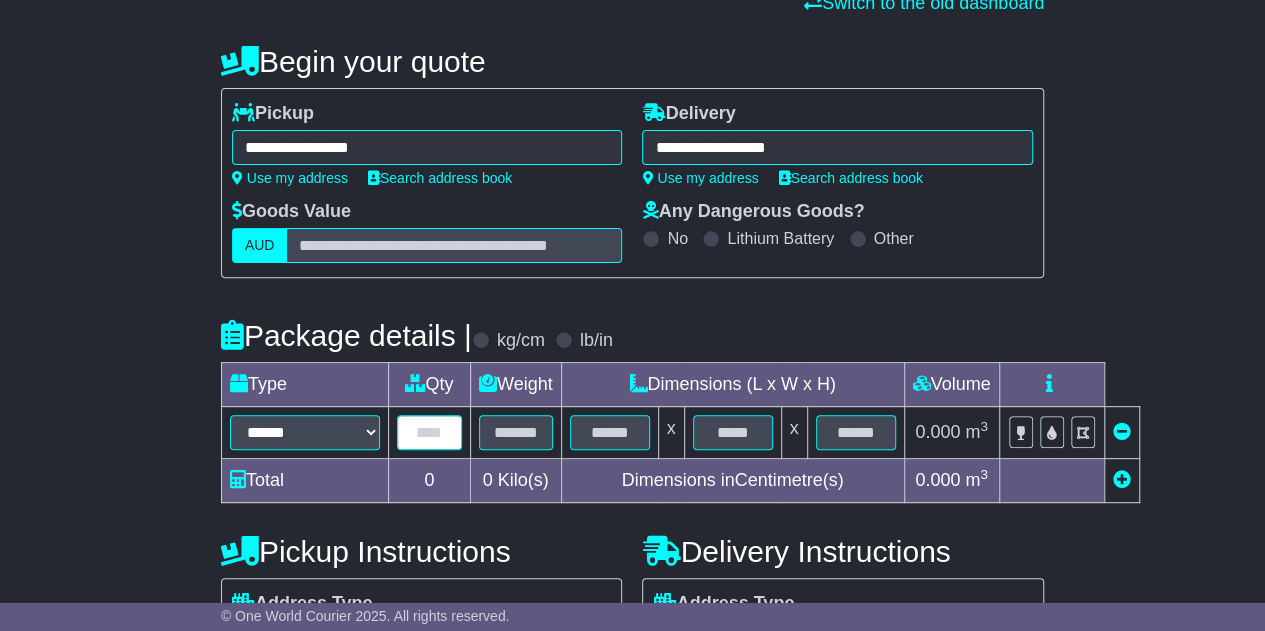 click at bounding box center [429, 432] 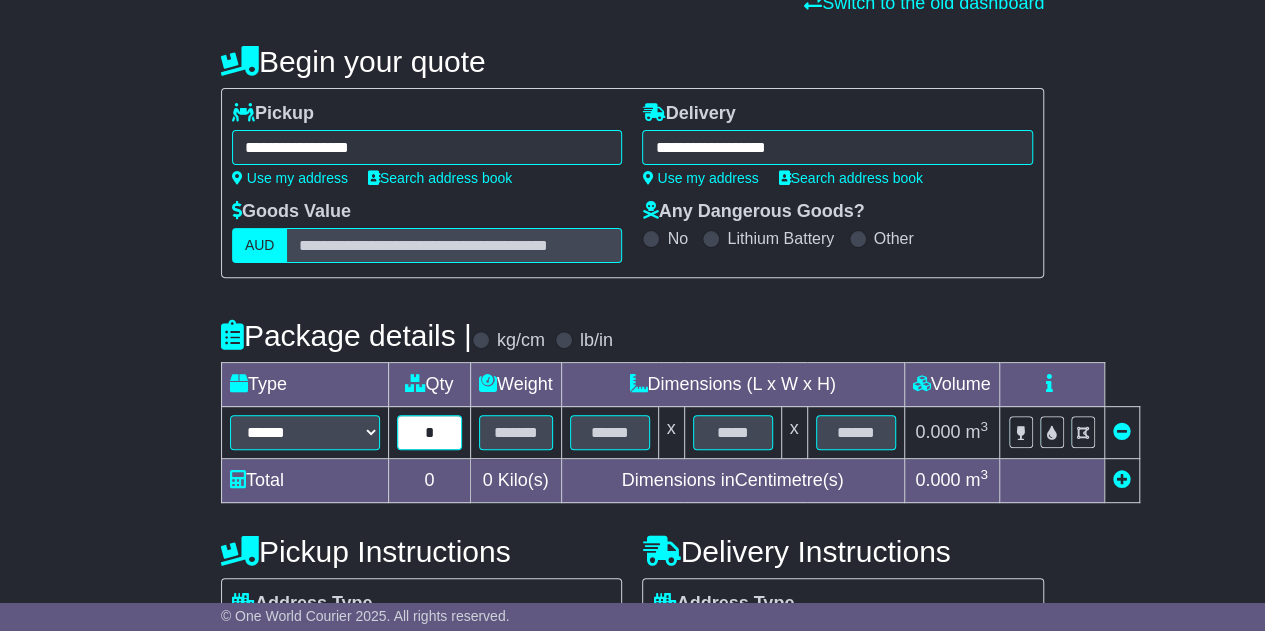 type on "*" 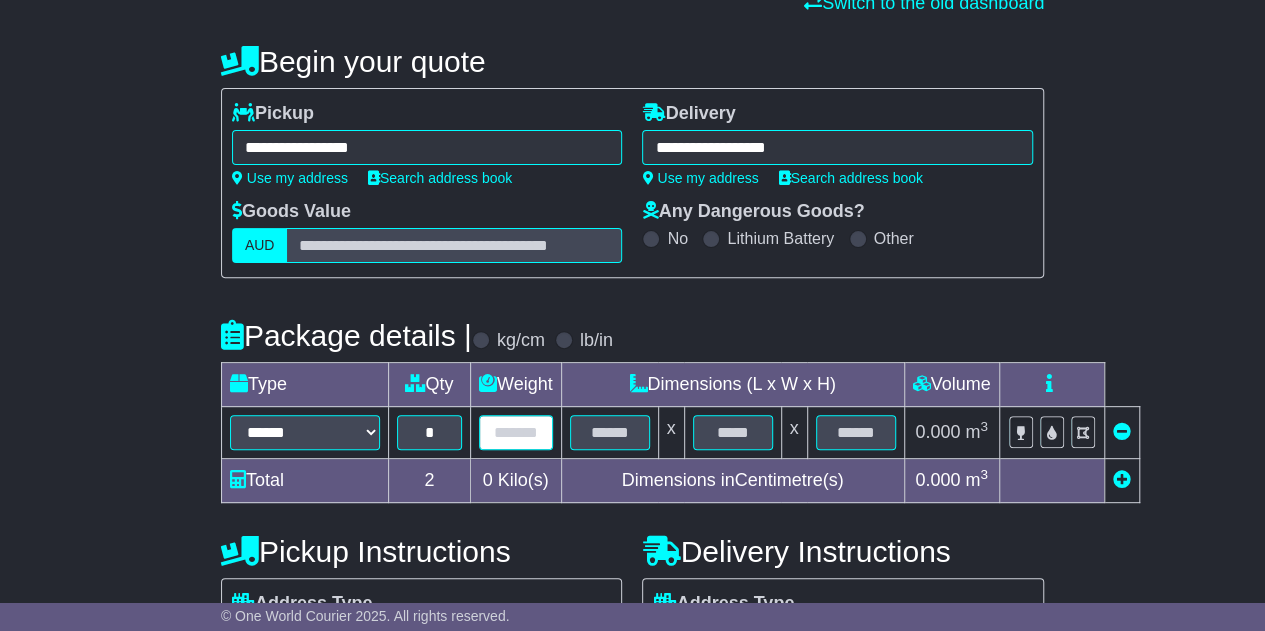 click at bounding box center (516, 432) 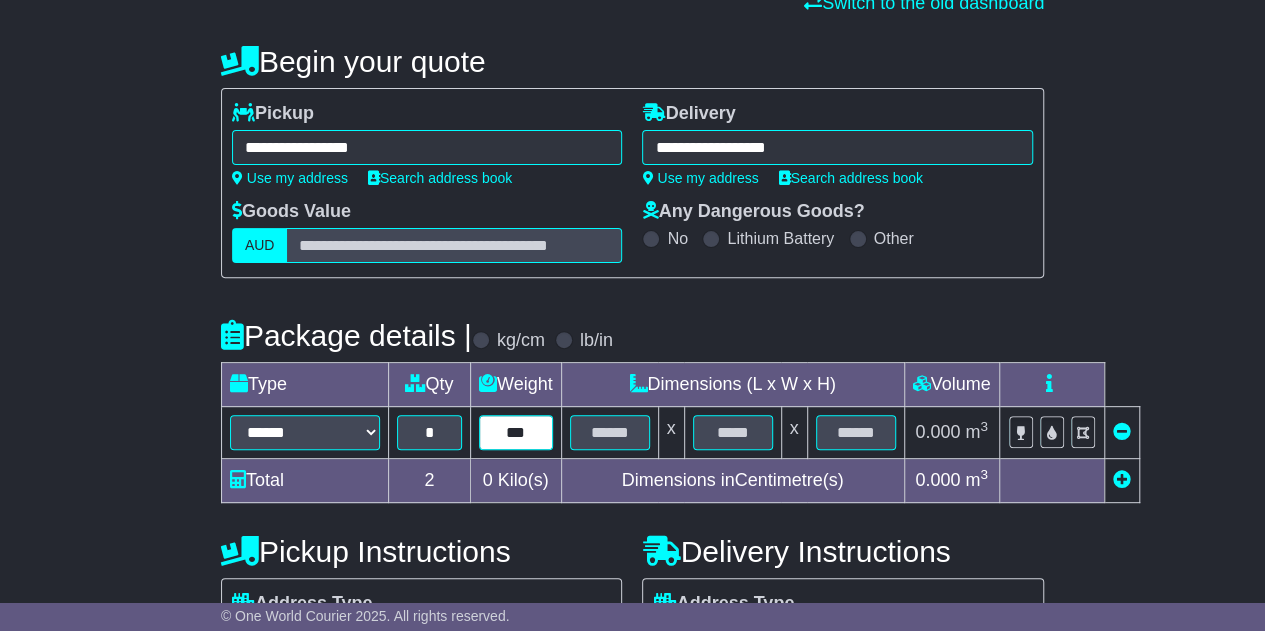 type on "***" 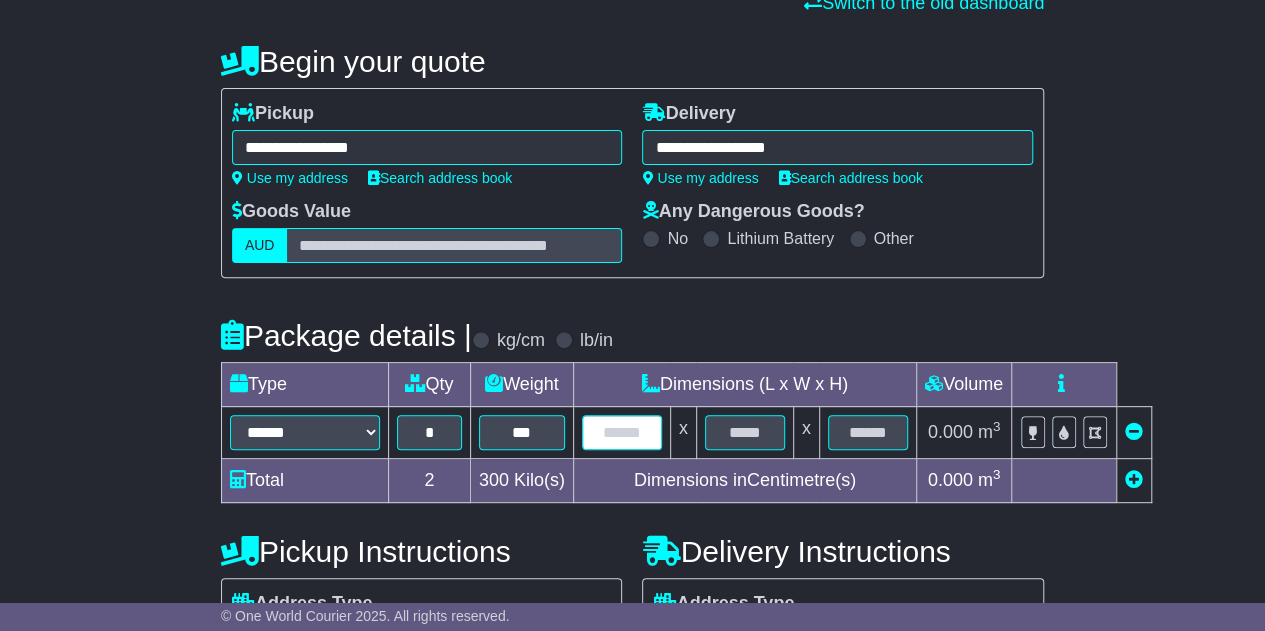 click at bounding box center (622, 432) 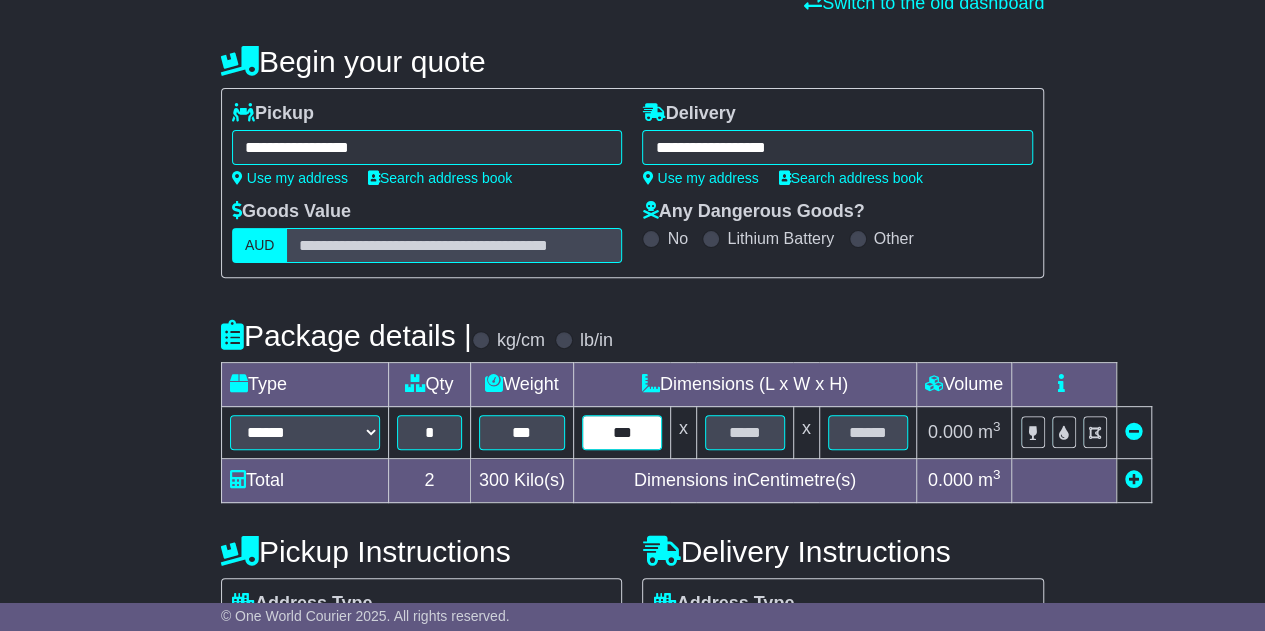type on "***" 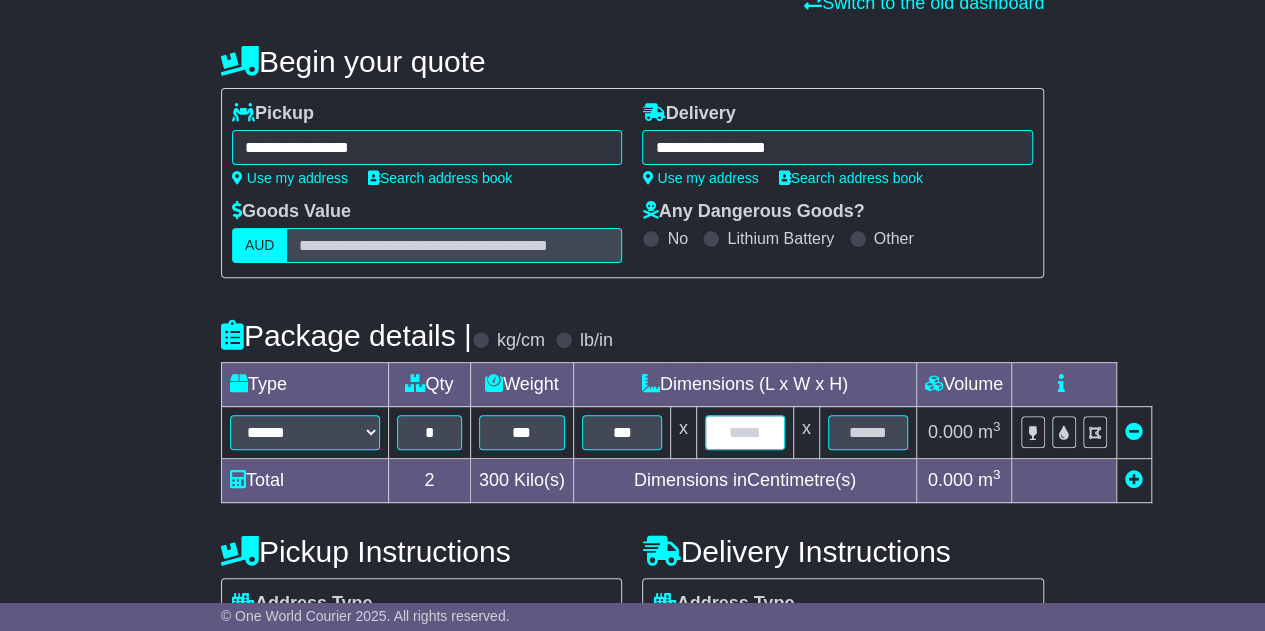 click at bounding box center [745, 432] 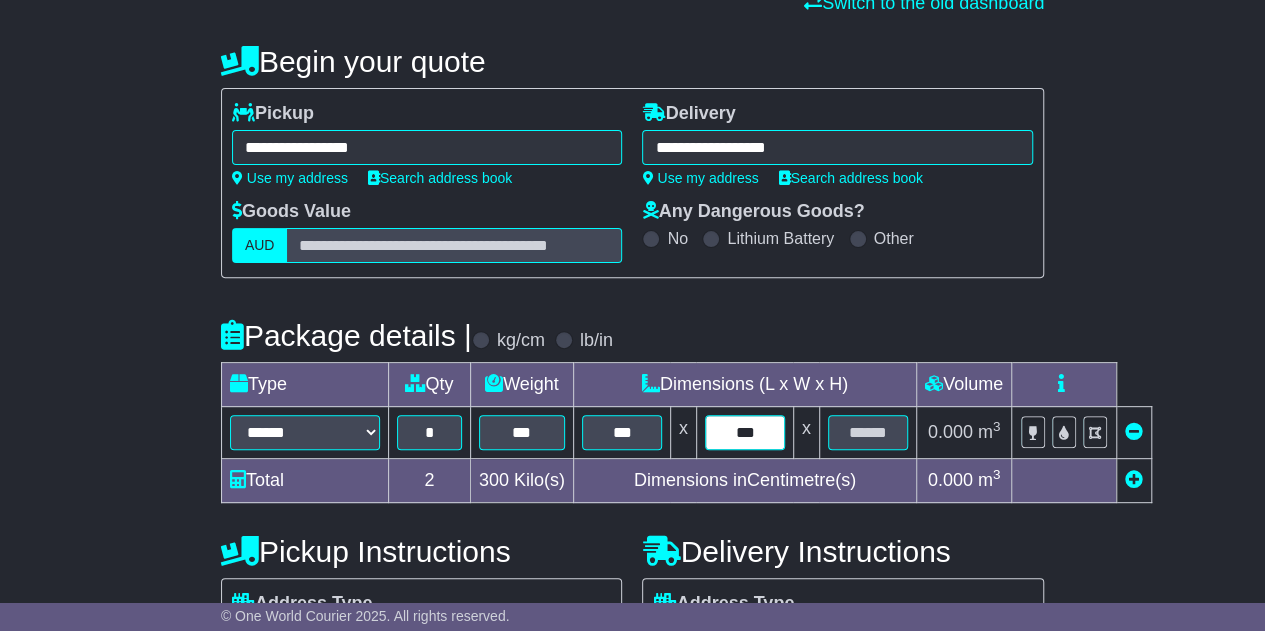 type on "***" 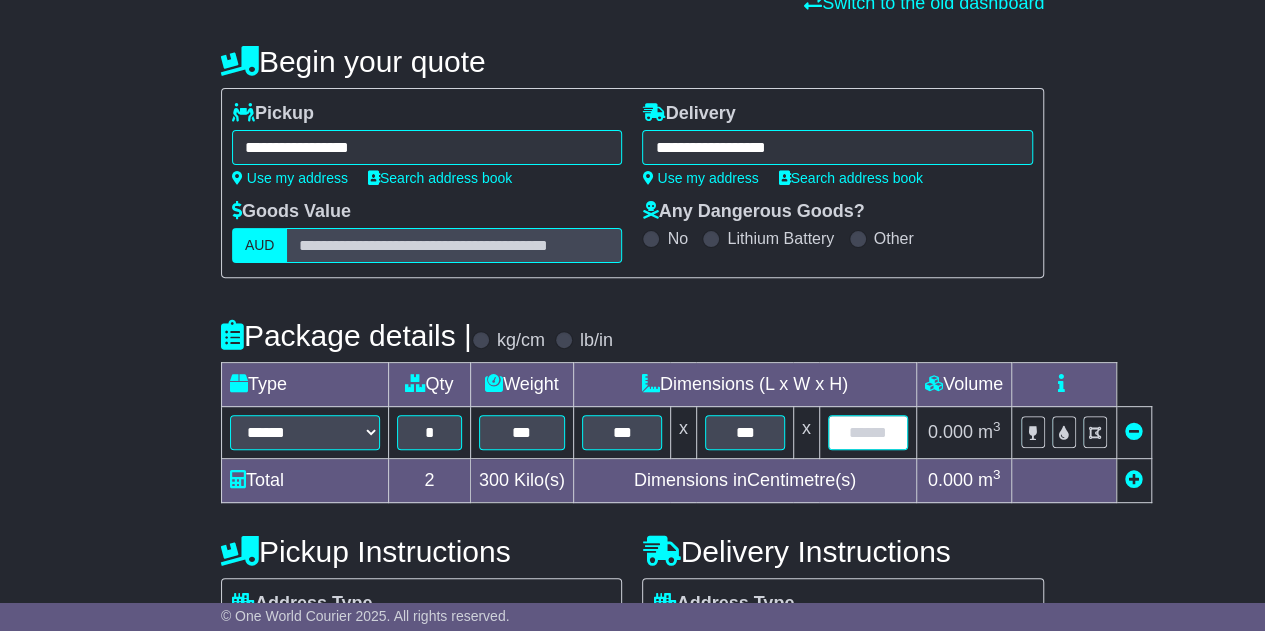 click at bounding box center [868, 432] 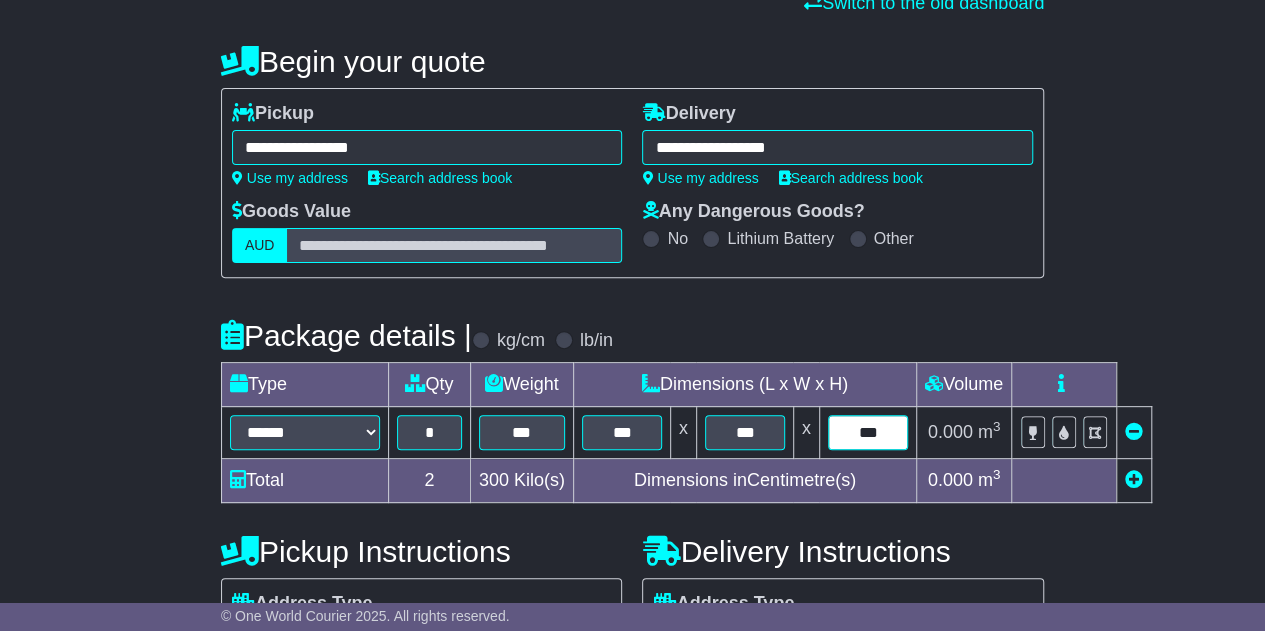 type on "***" 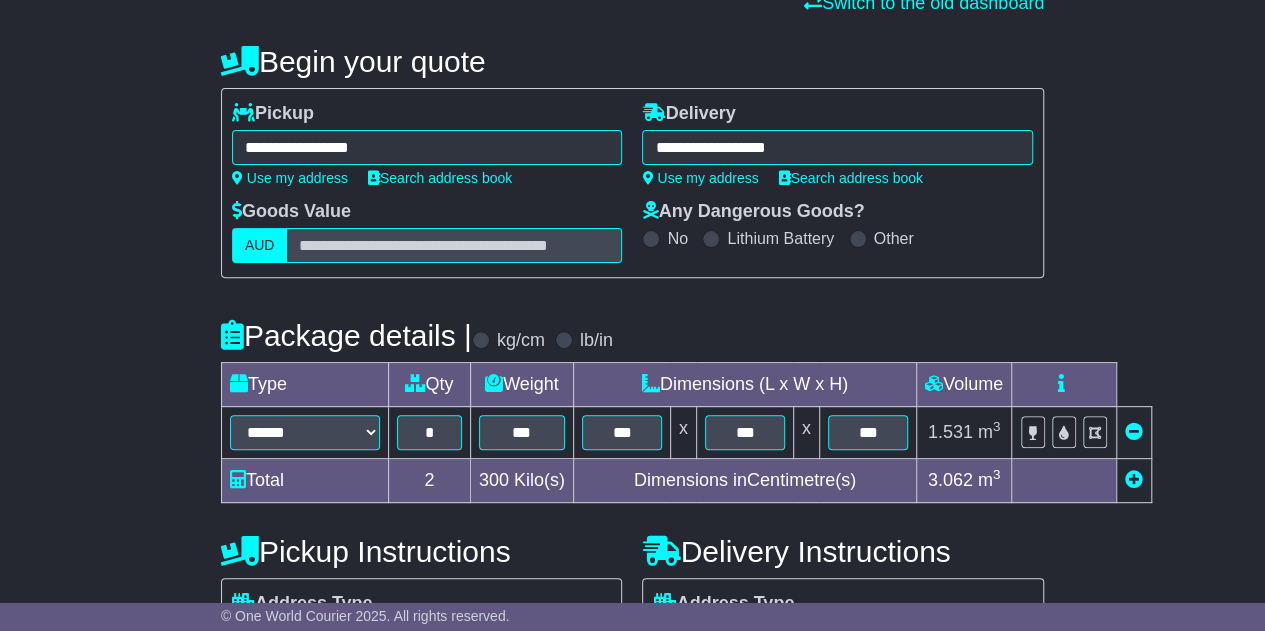 click at bounding box center (1134, 479) 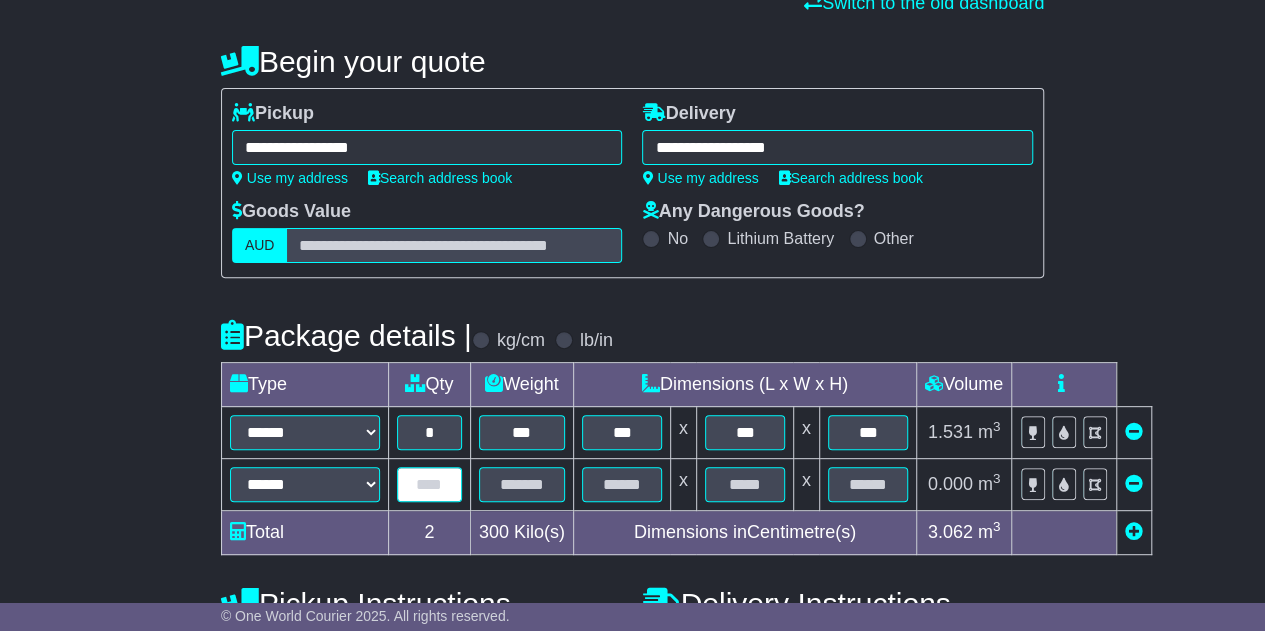 drag, startPoint x: 411, startPoint y: 483, endPoint x: 453, endPoint y: 483, distance: 42 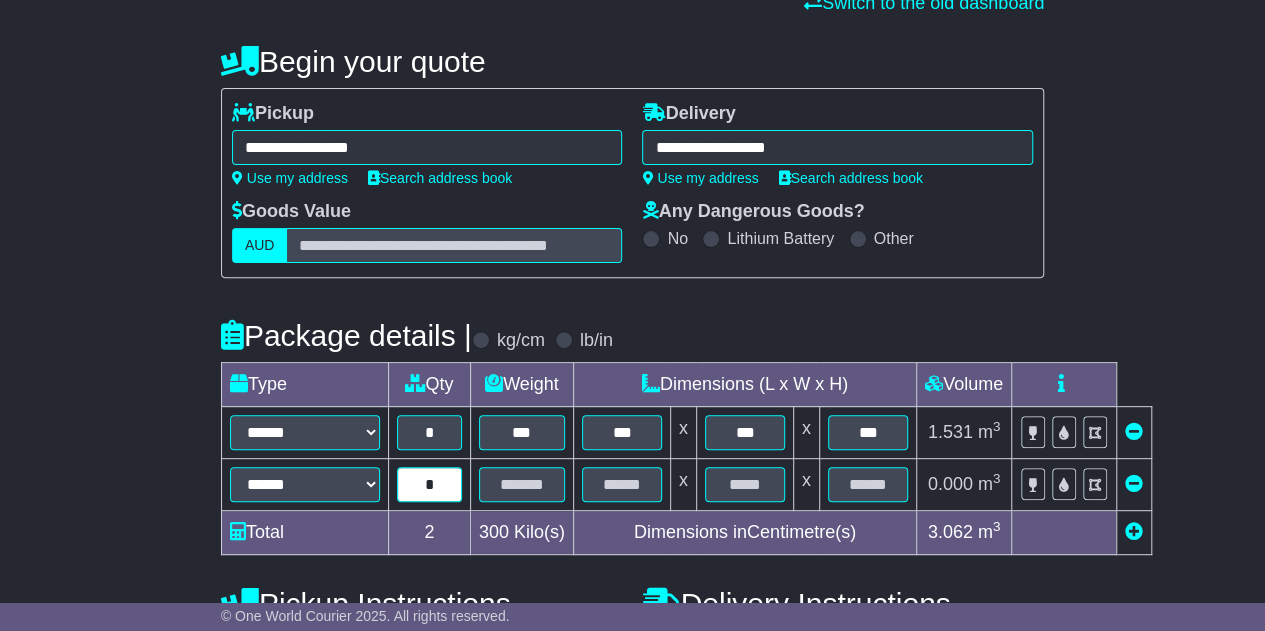 type on "*" 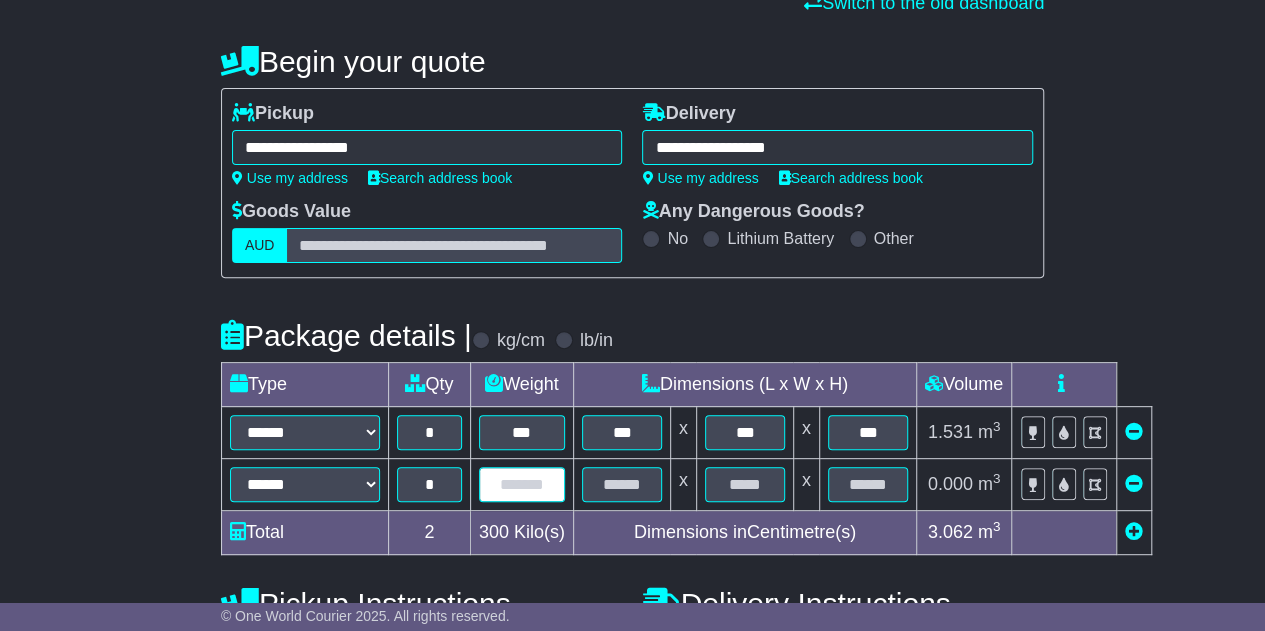 click at bounding box center [522, 484] 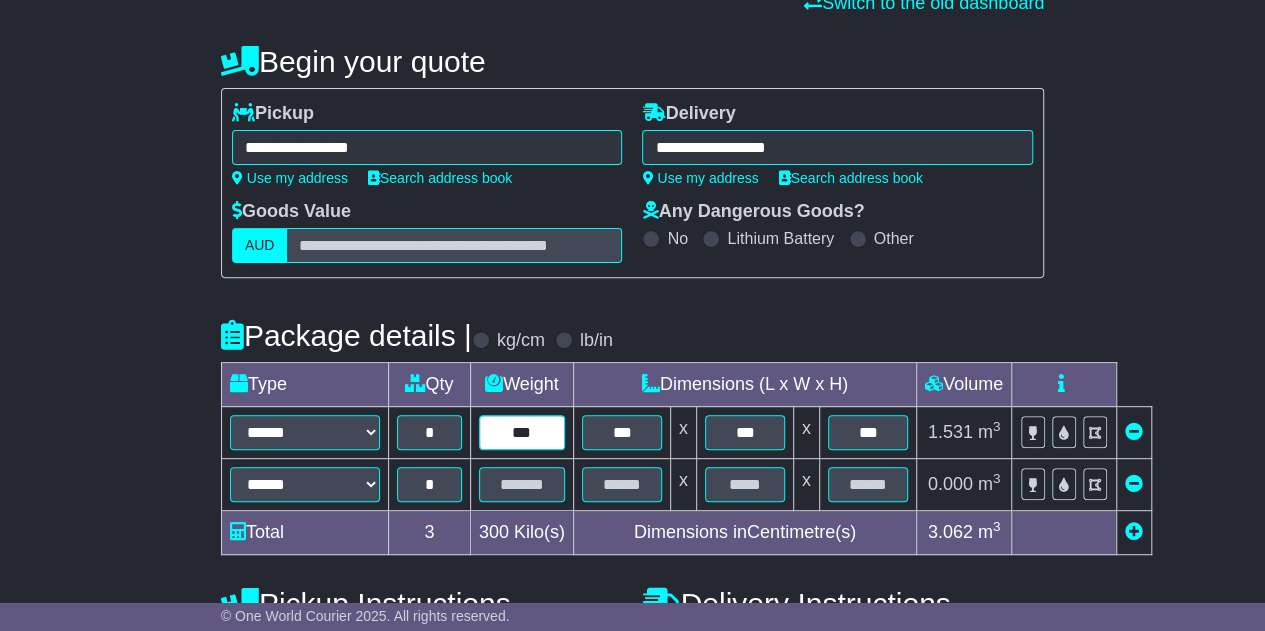 click on "***" at bounding box center (522, 432) 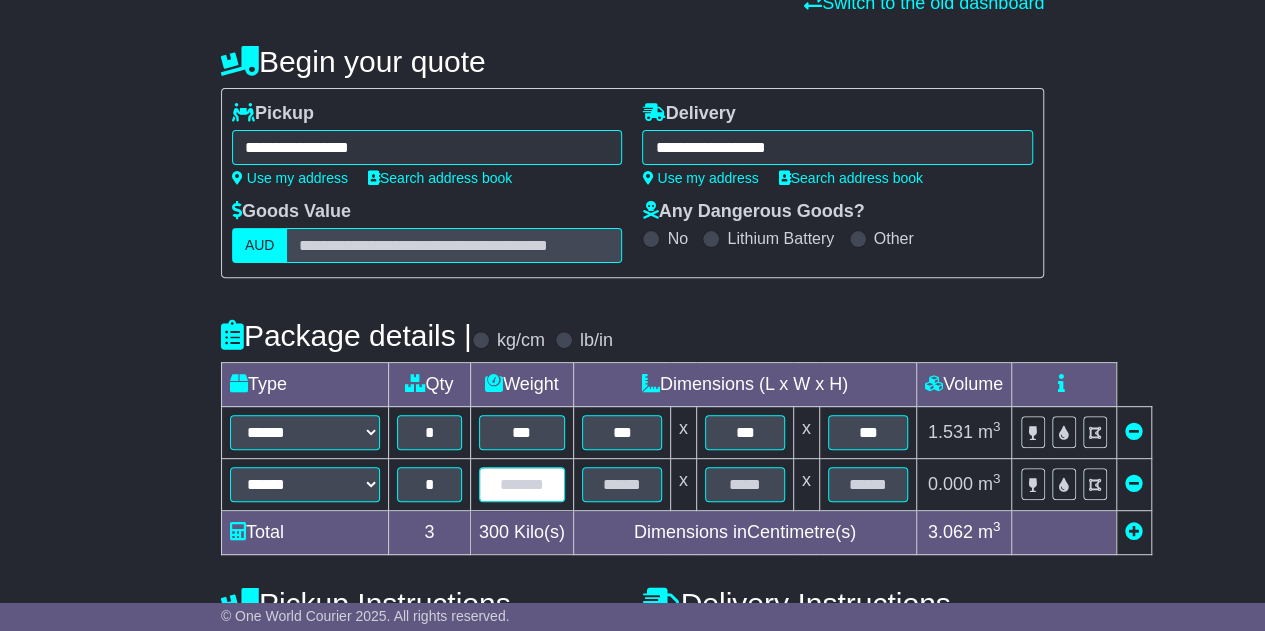 click at bounding box center [522, 484] 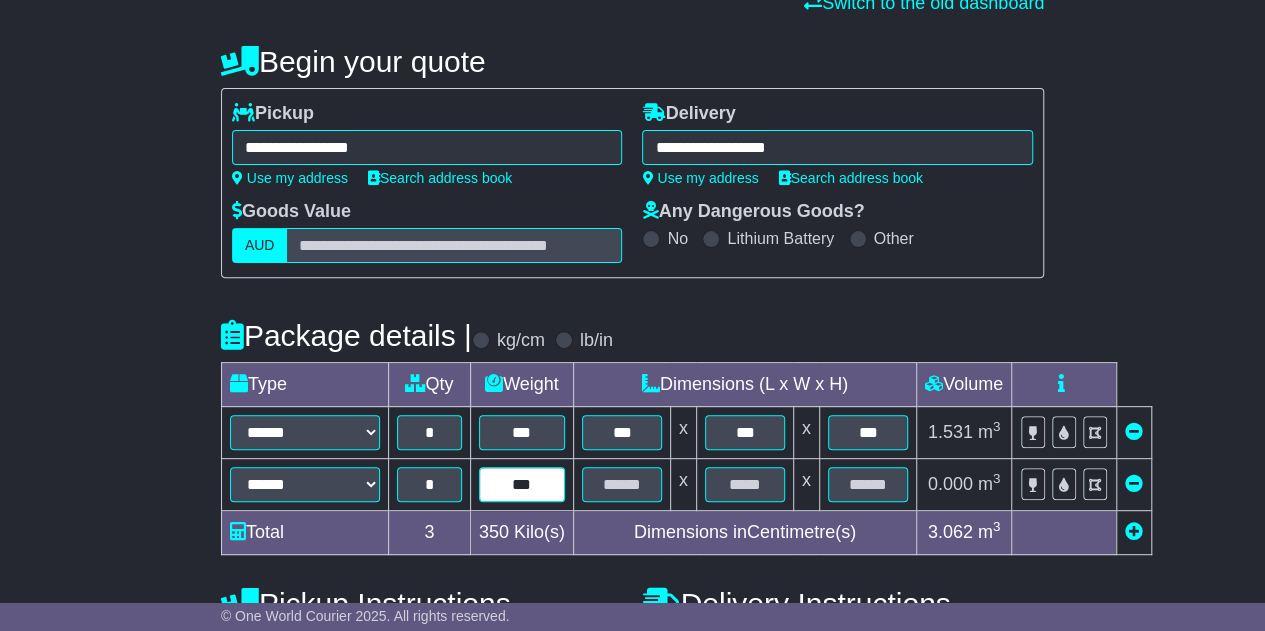 type on "***" 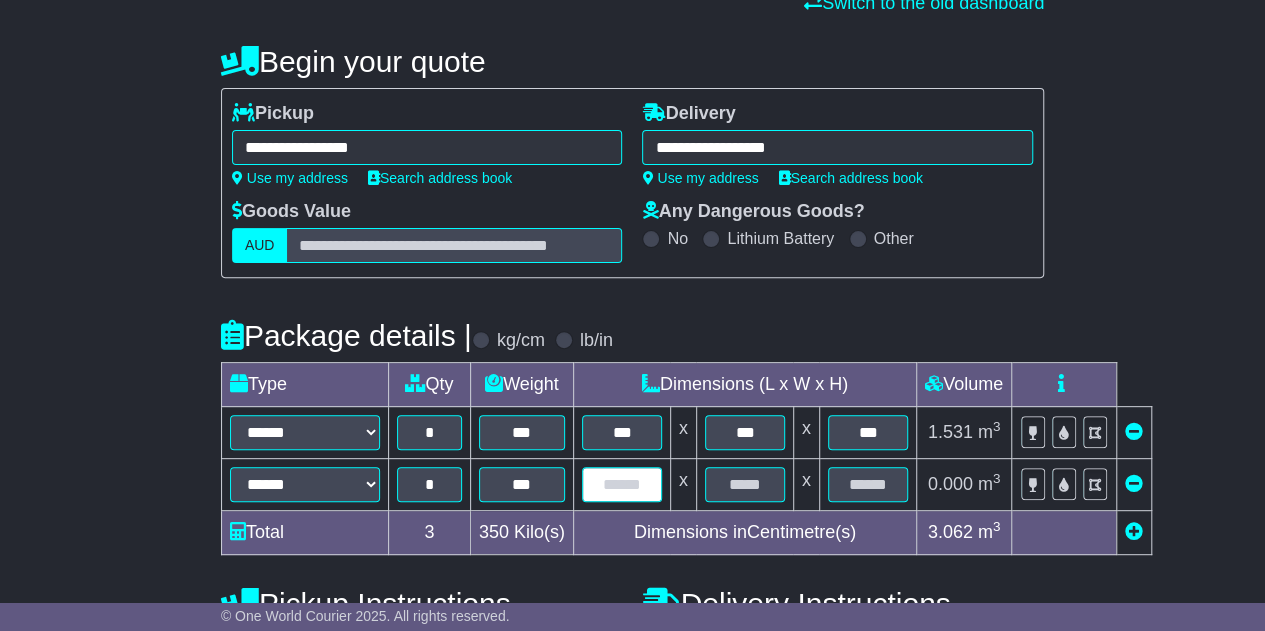 click at bounding box center [622, 484] 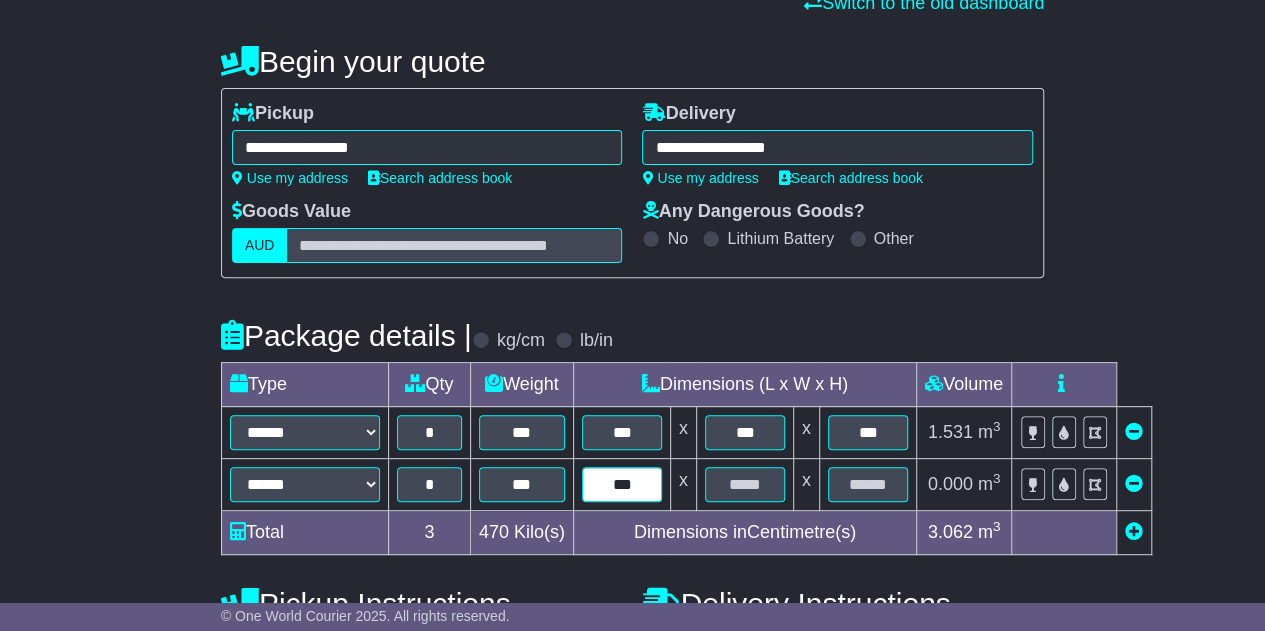 type on "***" 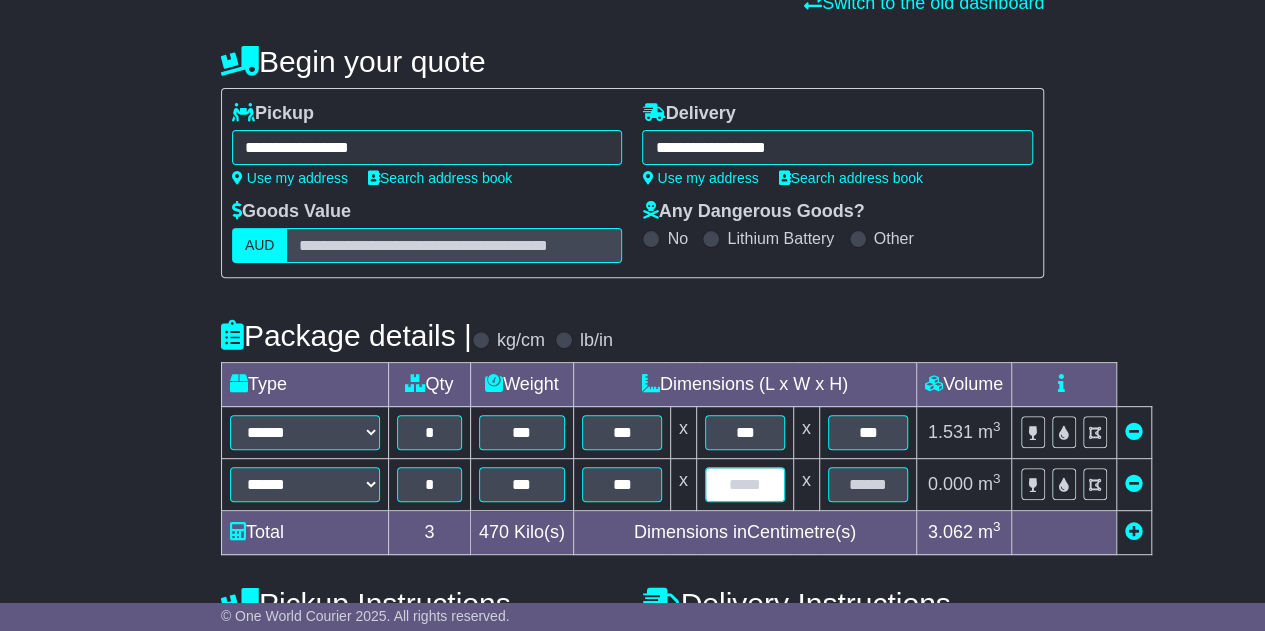click at bounding box center [745, 484] 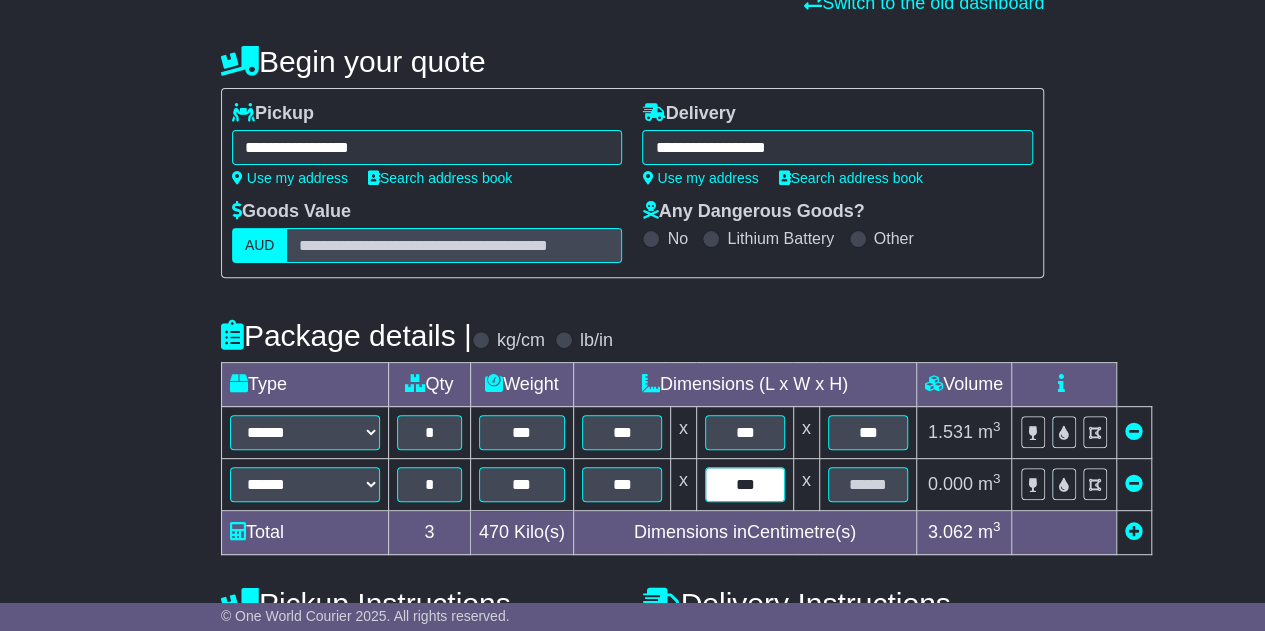 type on "***" 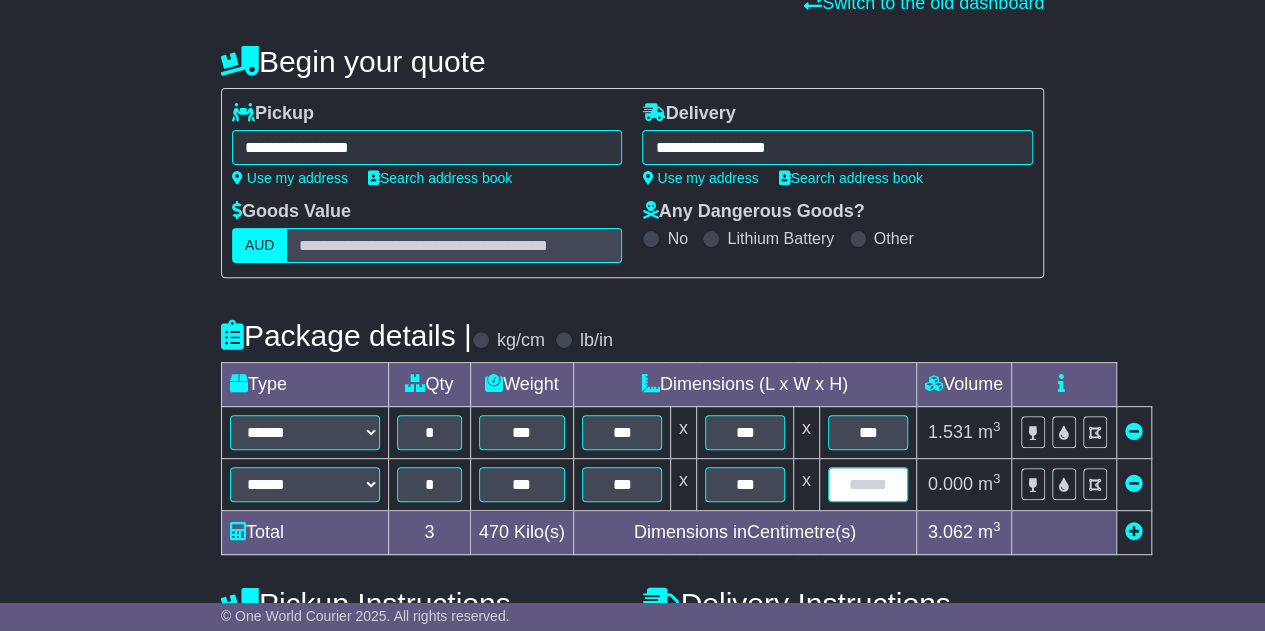 click at bounding box center [868, 484] 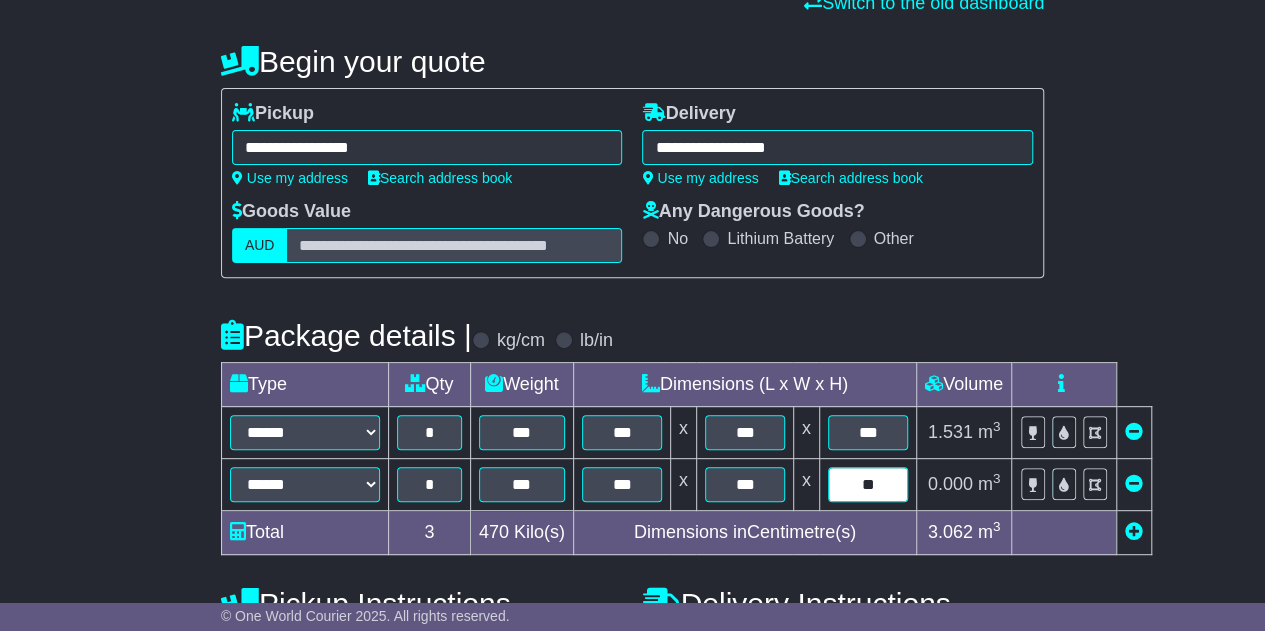 type on "**" 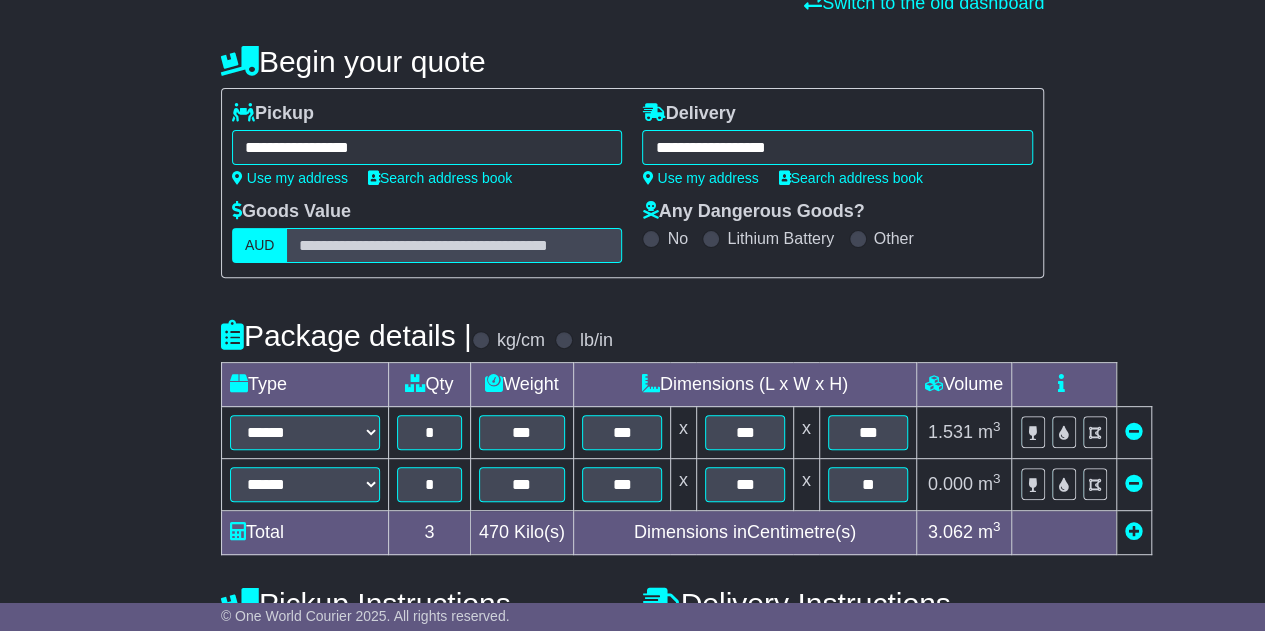 click on "**********" at bounding box center (632, 552) 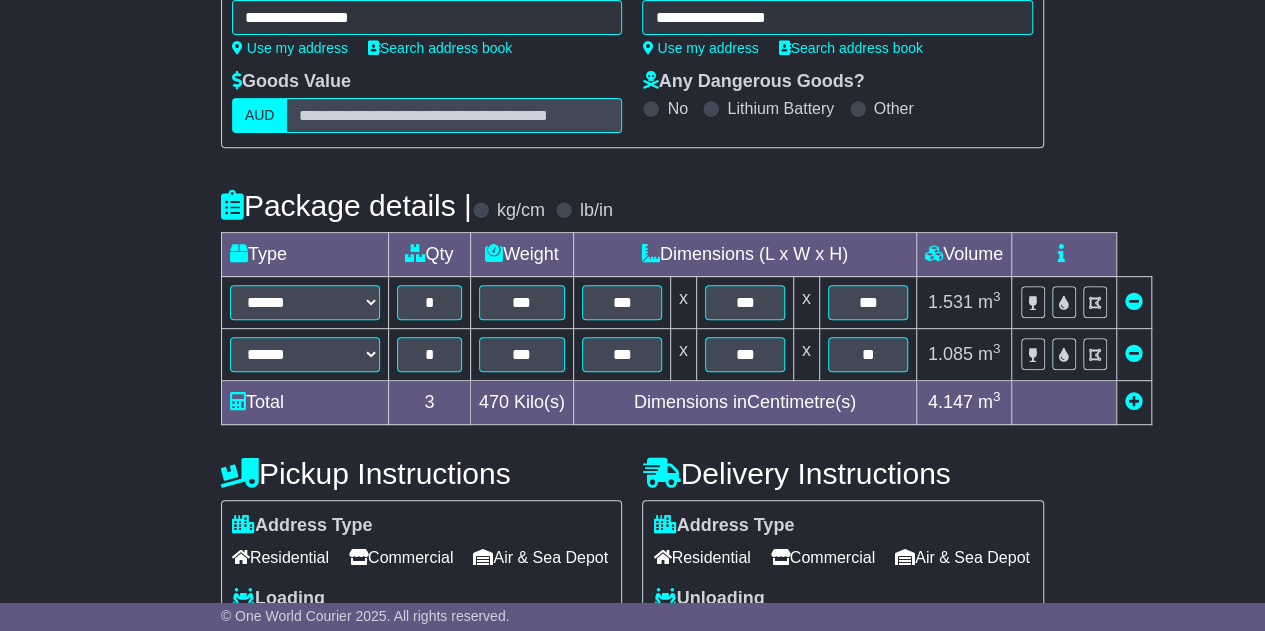 scroll, scrollTop: 500, scrollLeft: 0, axis: vertical 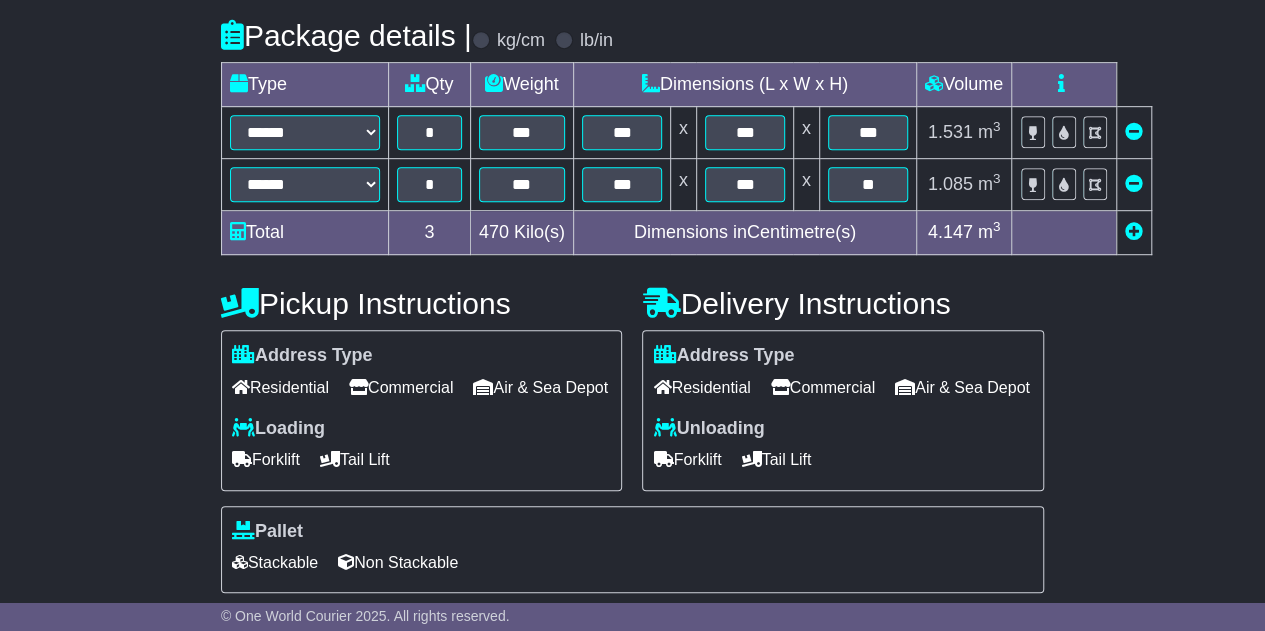 click on "Air & Sea Depot" at bounding box center (540, 387) 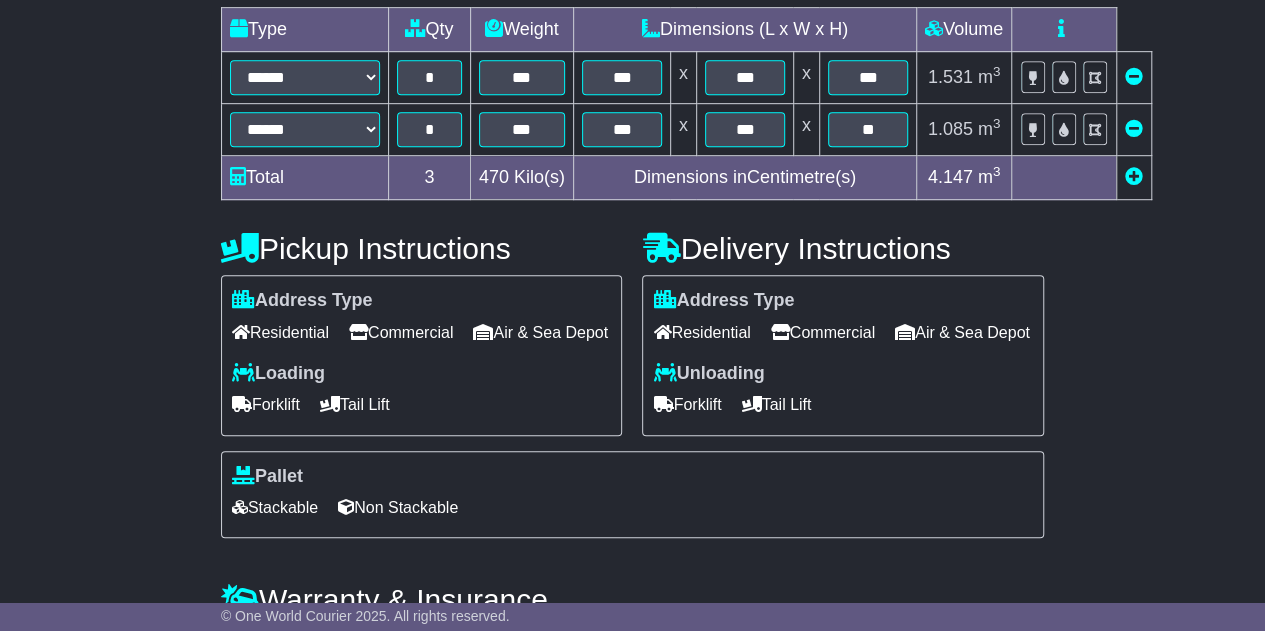 scroll, scrollTop: 600, scrollLeft: 0, axis: vertical 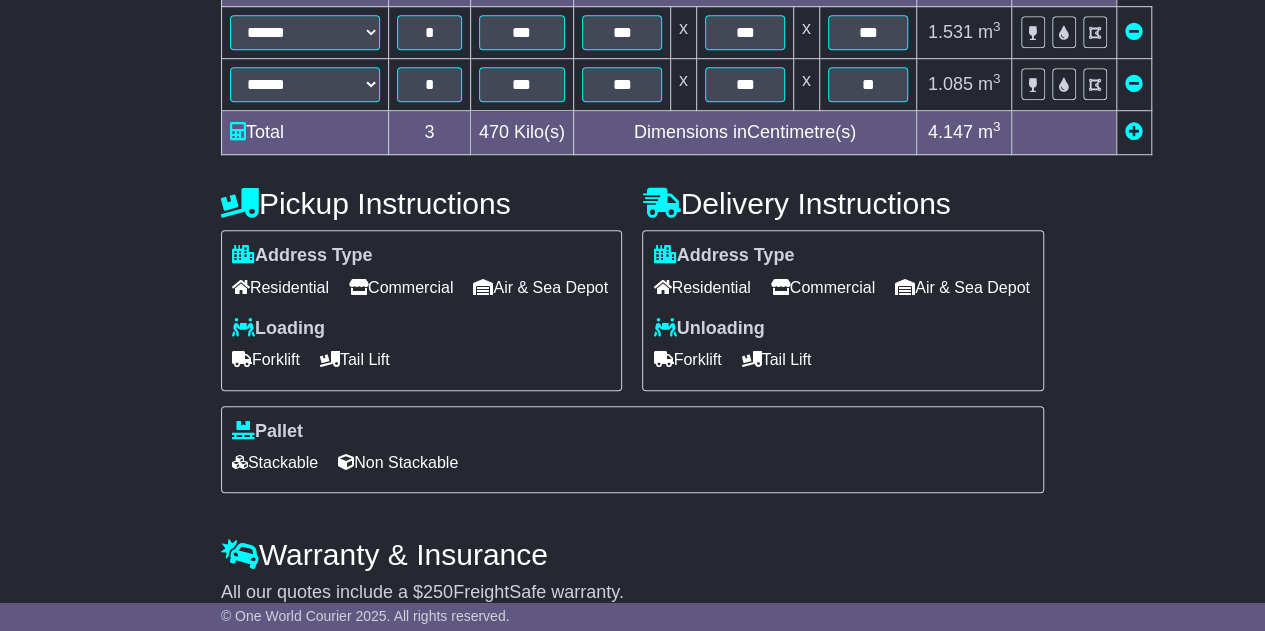 click on "Stackable" at bounding box center (275, 462) 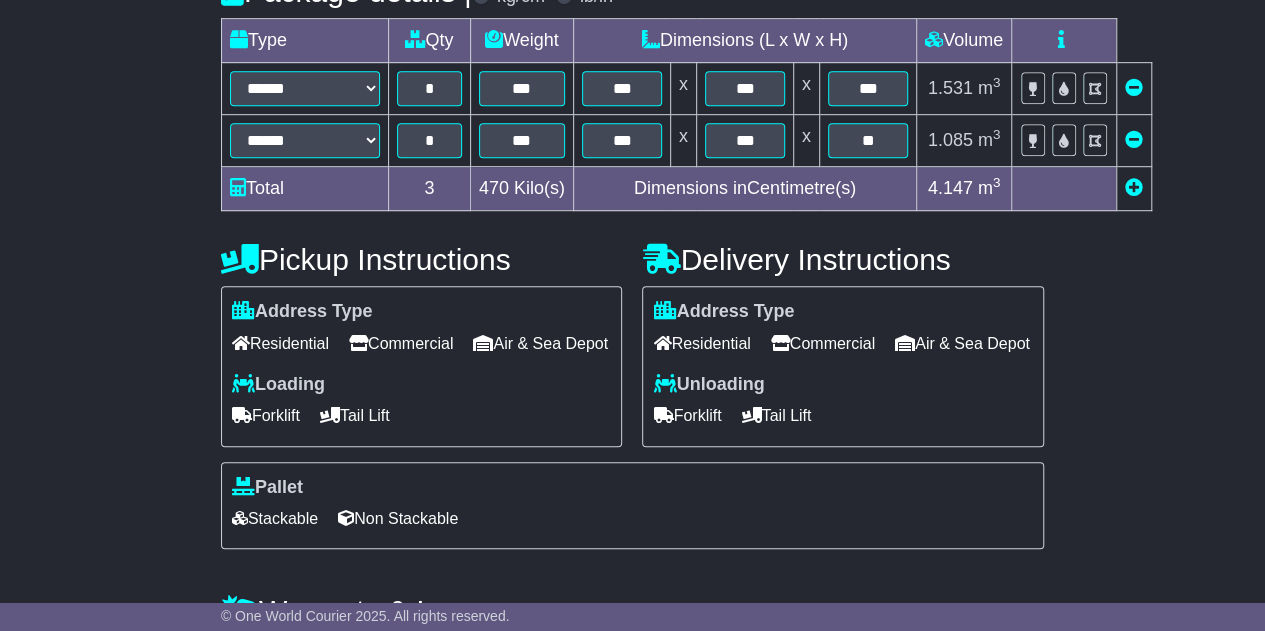 scroll, scrollTop: 500, scrollLeft: 0, axis: vertical 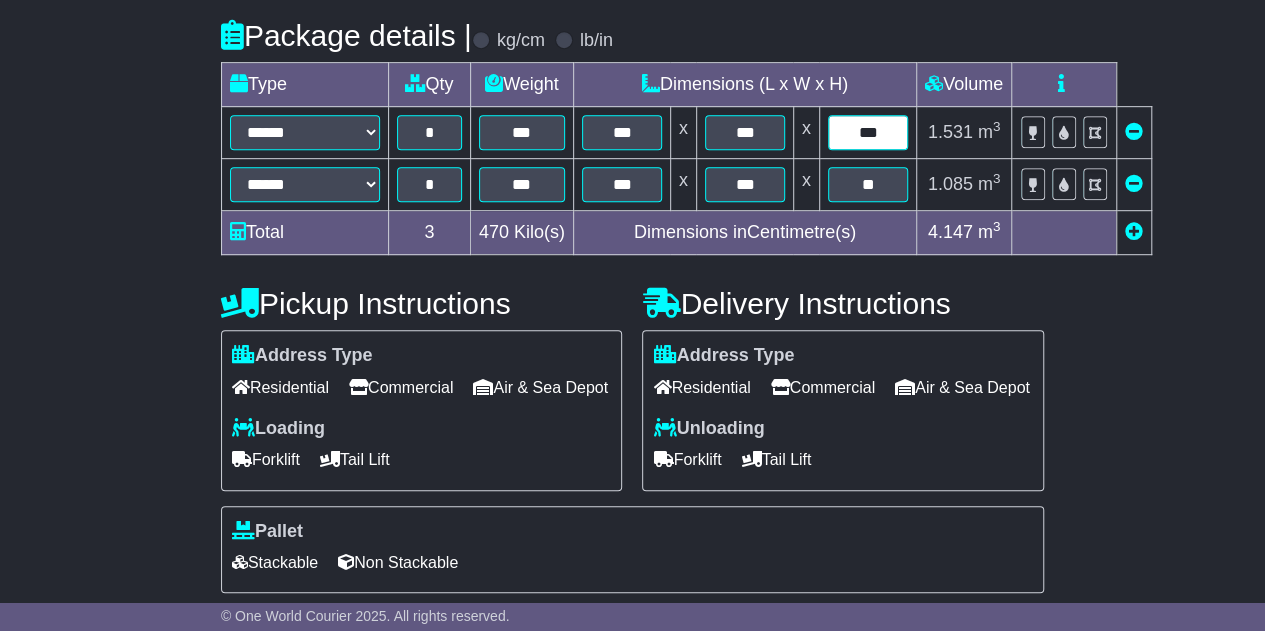 click on "***" at bounding box center [868, 132] 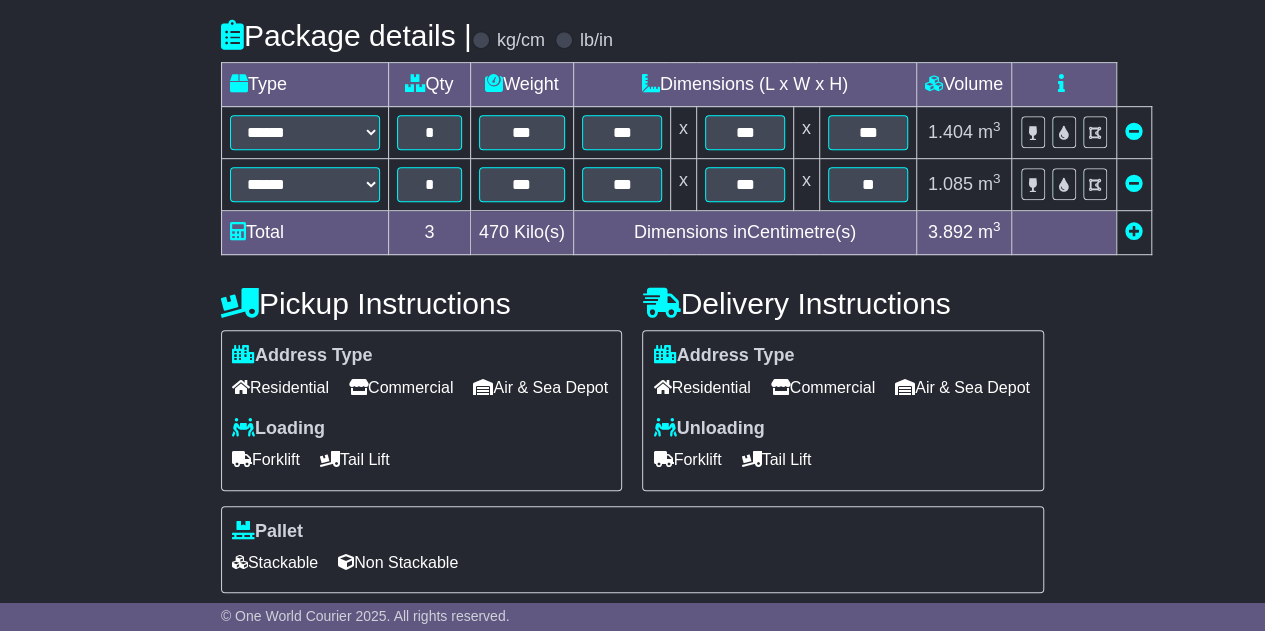 click on "**********" at bounding box center [632, 252] 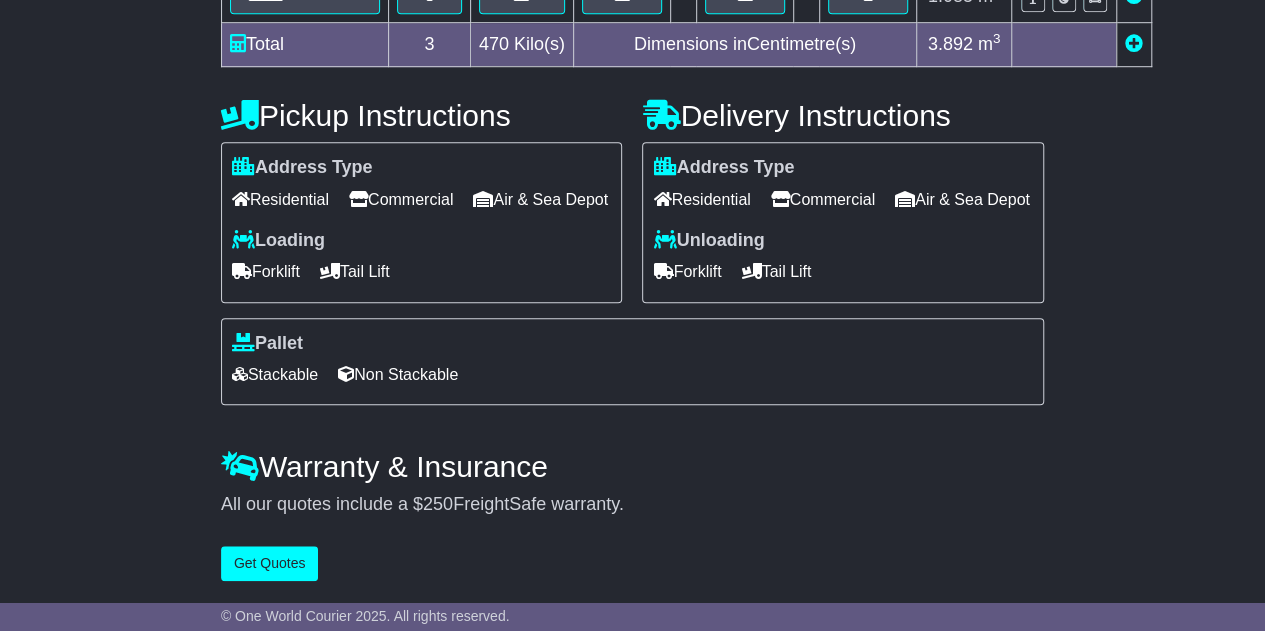 scroll, scrollTop: 718, scrollLeft: 0, axis: vertical 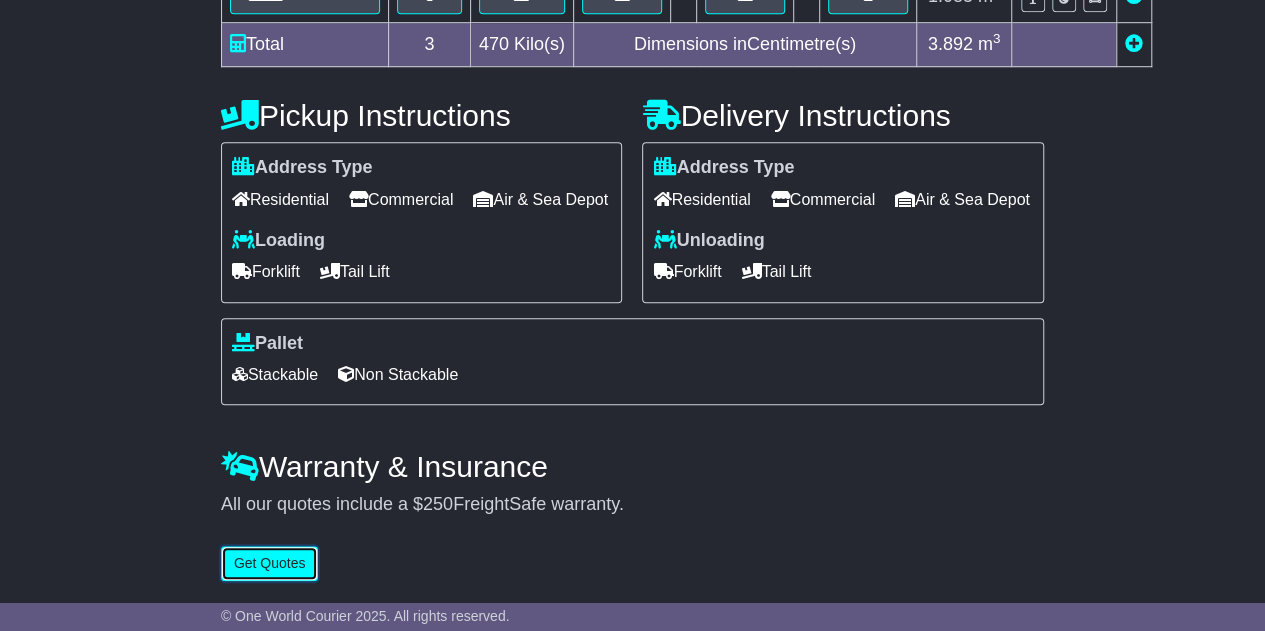 click on "Get Quotes" at bounding box center [270, 563] 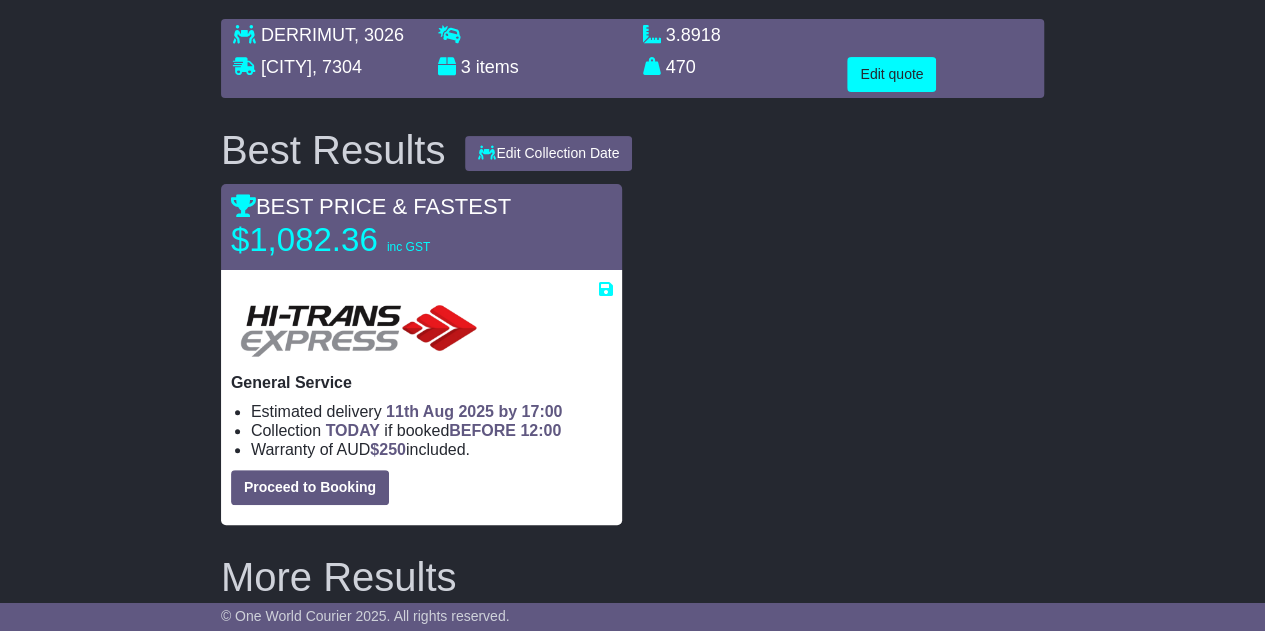 scroll, scrollTop: 300, scrollLeft: 0, axis: vertical 